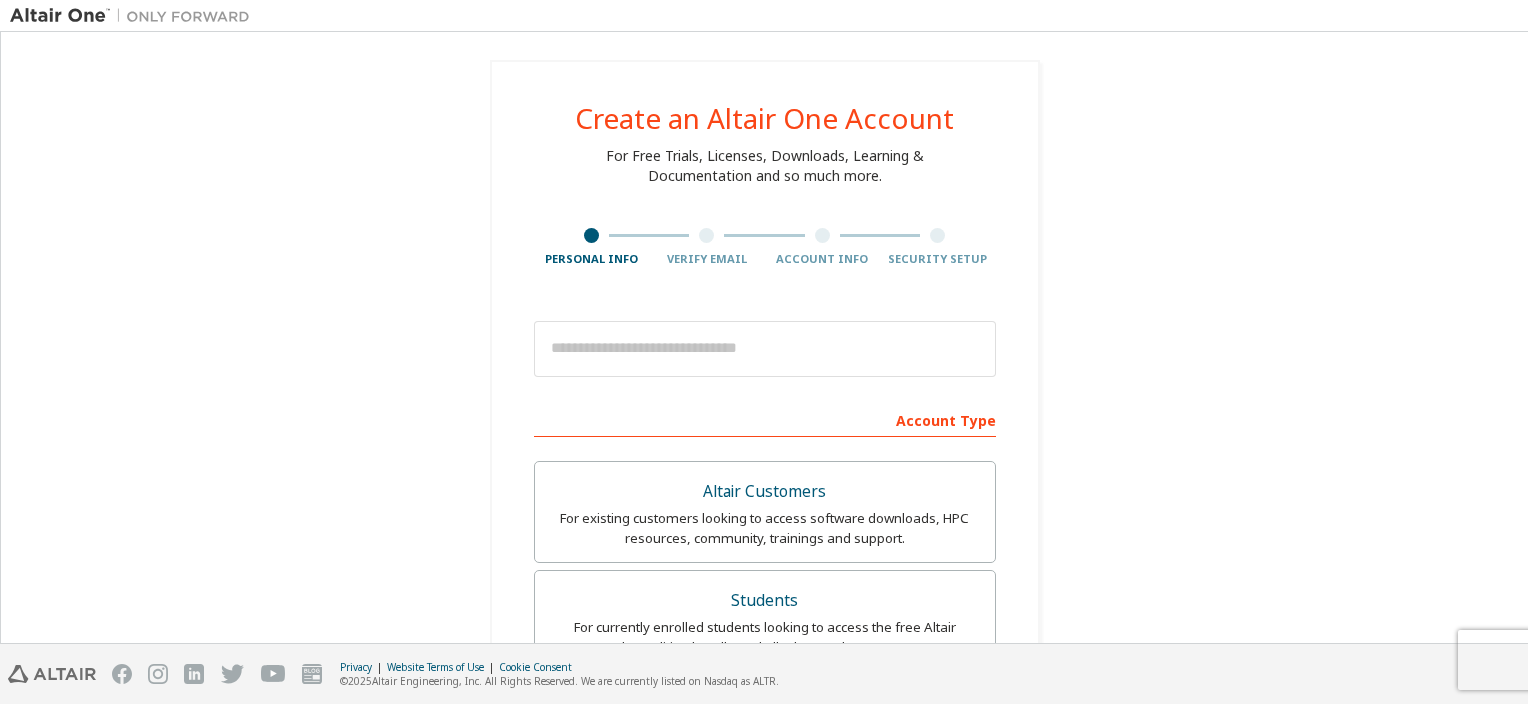 scroll, scrollTop: 0, scrollLeft: 0, axis: both 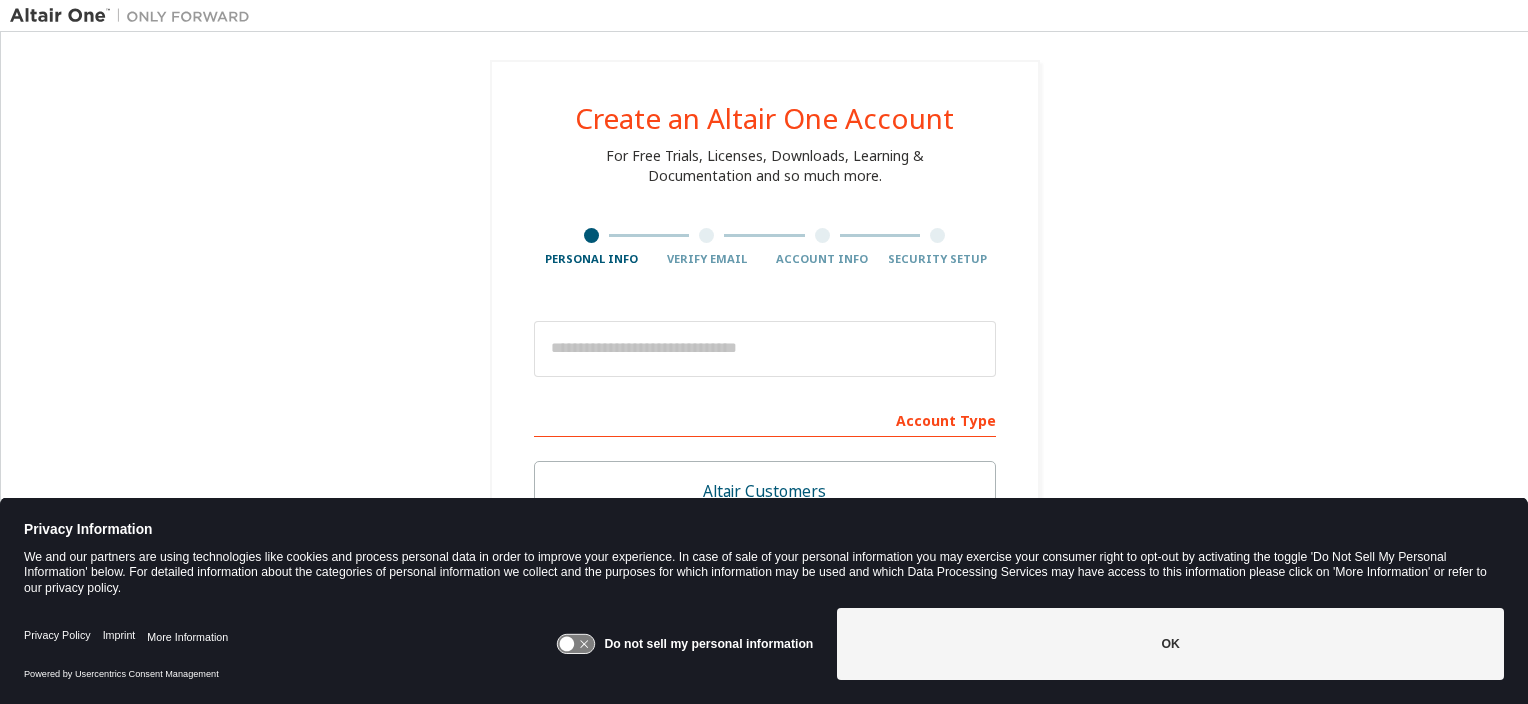 click at bounding box center [765, 349] 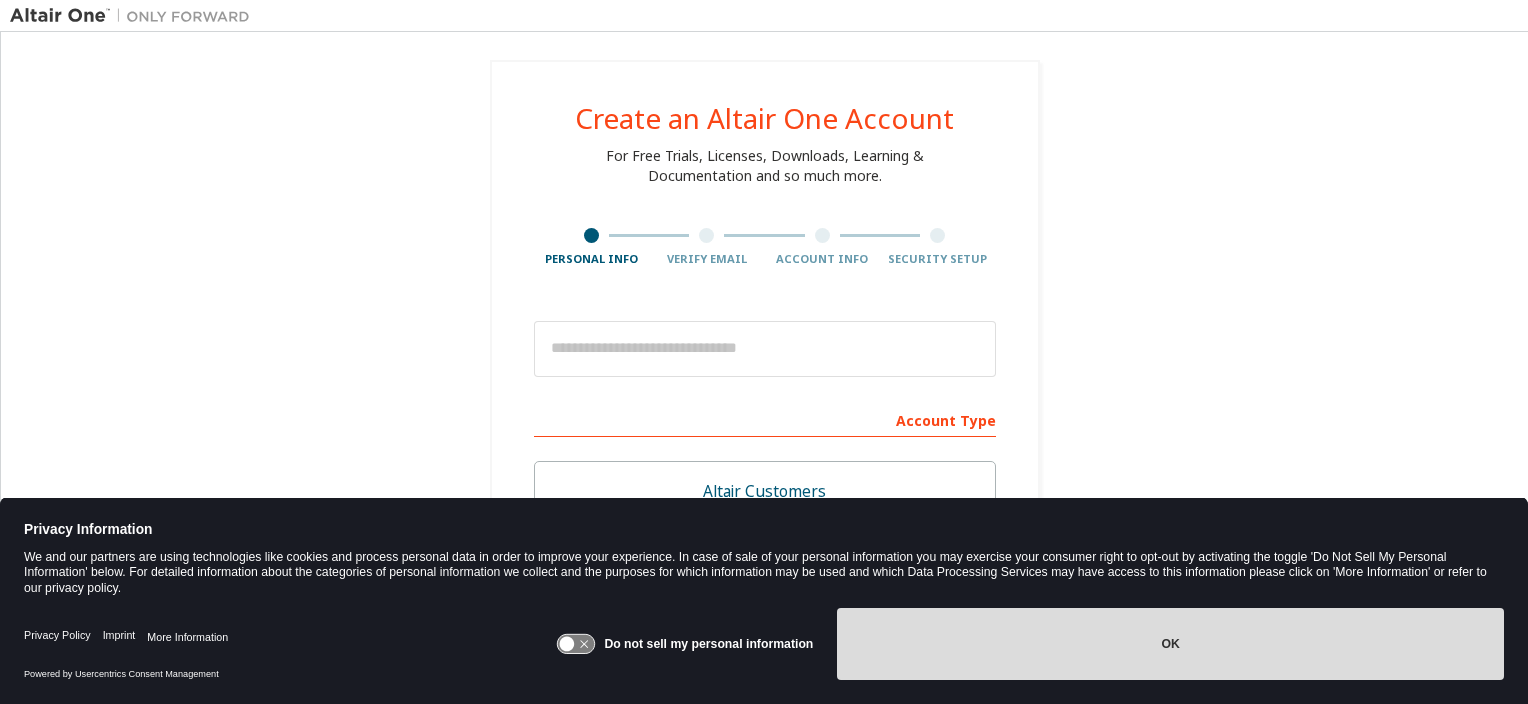 click on "OK" at bounding box center (1170, 644) 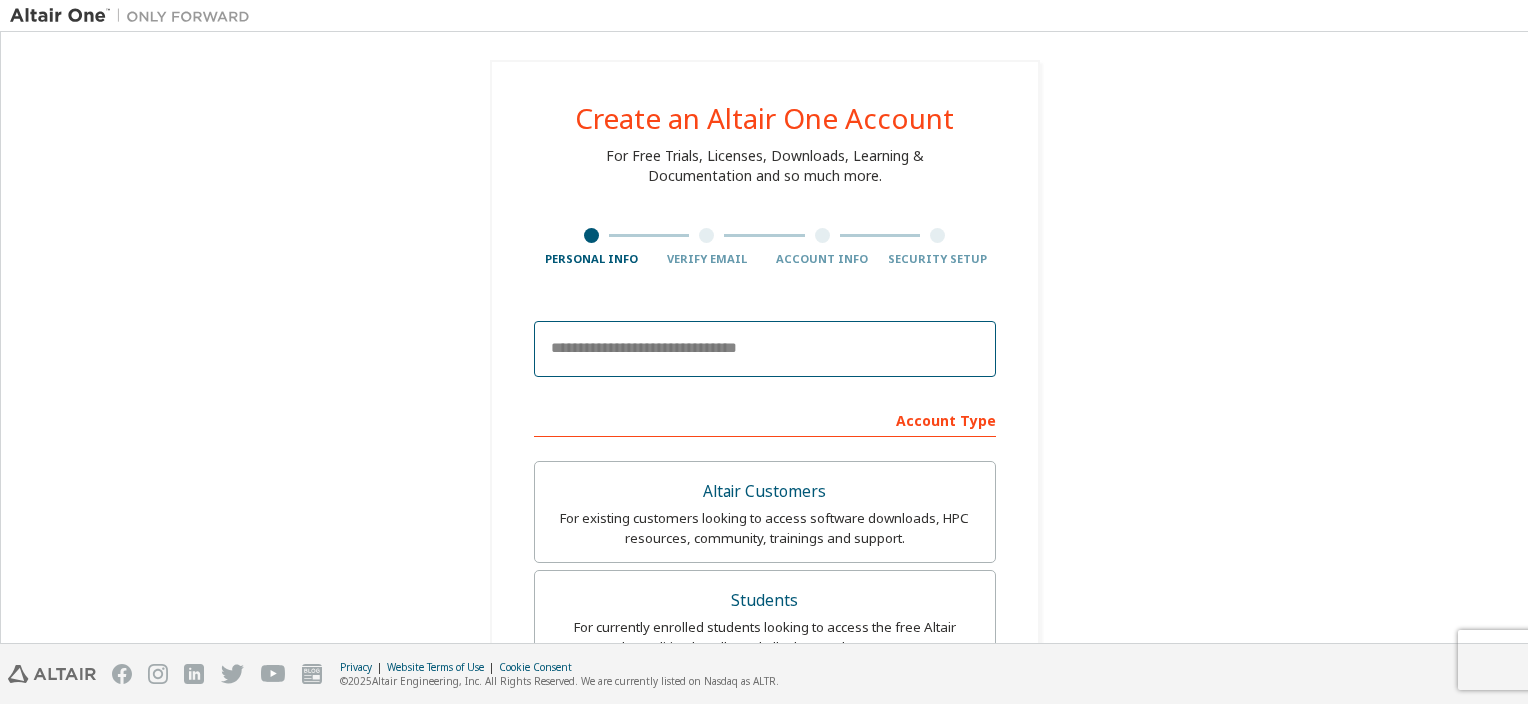 click at bounding box center (765, 349) 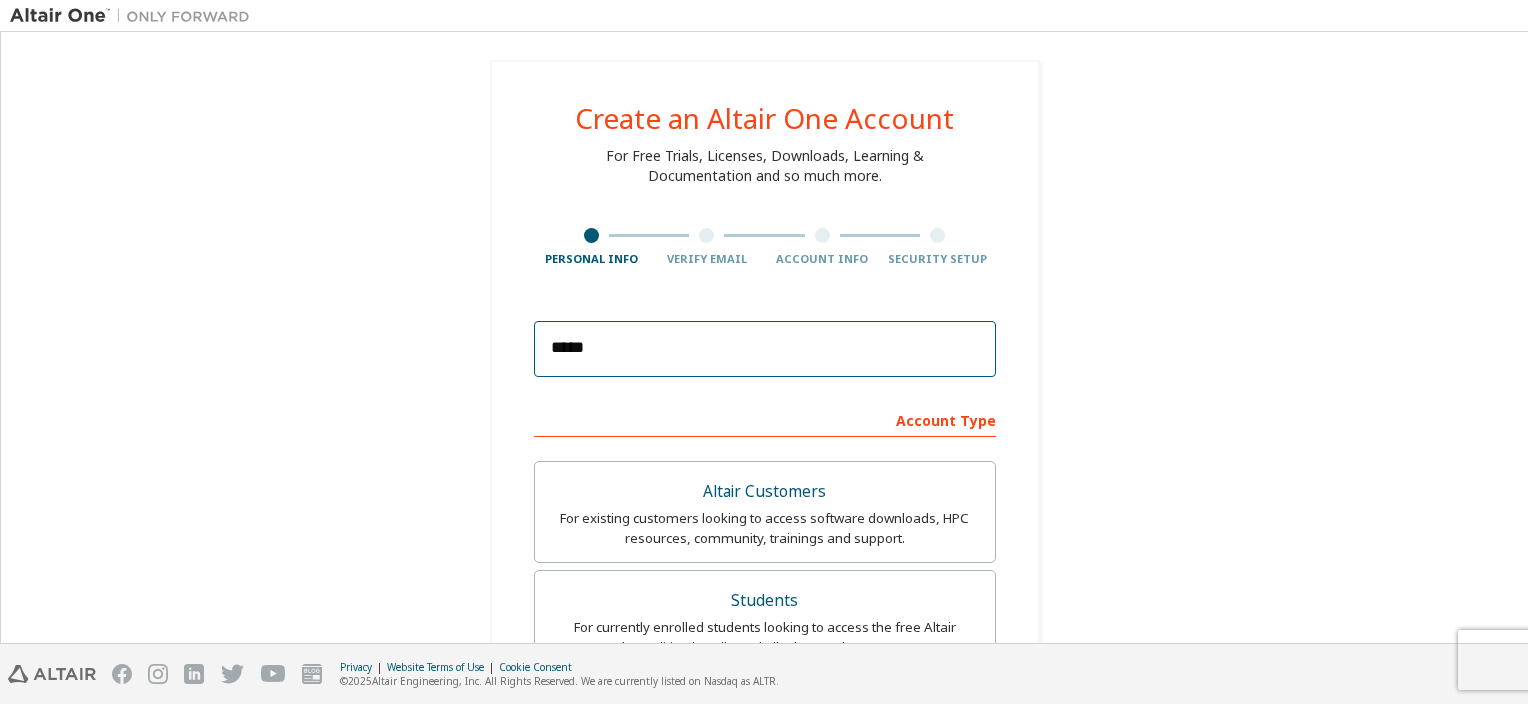 type on "**********" 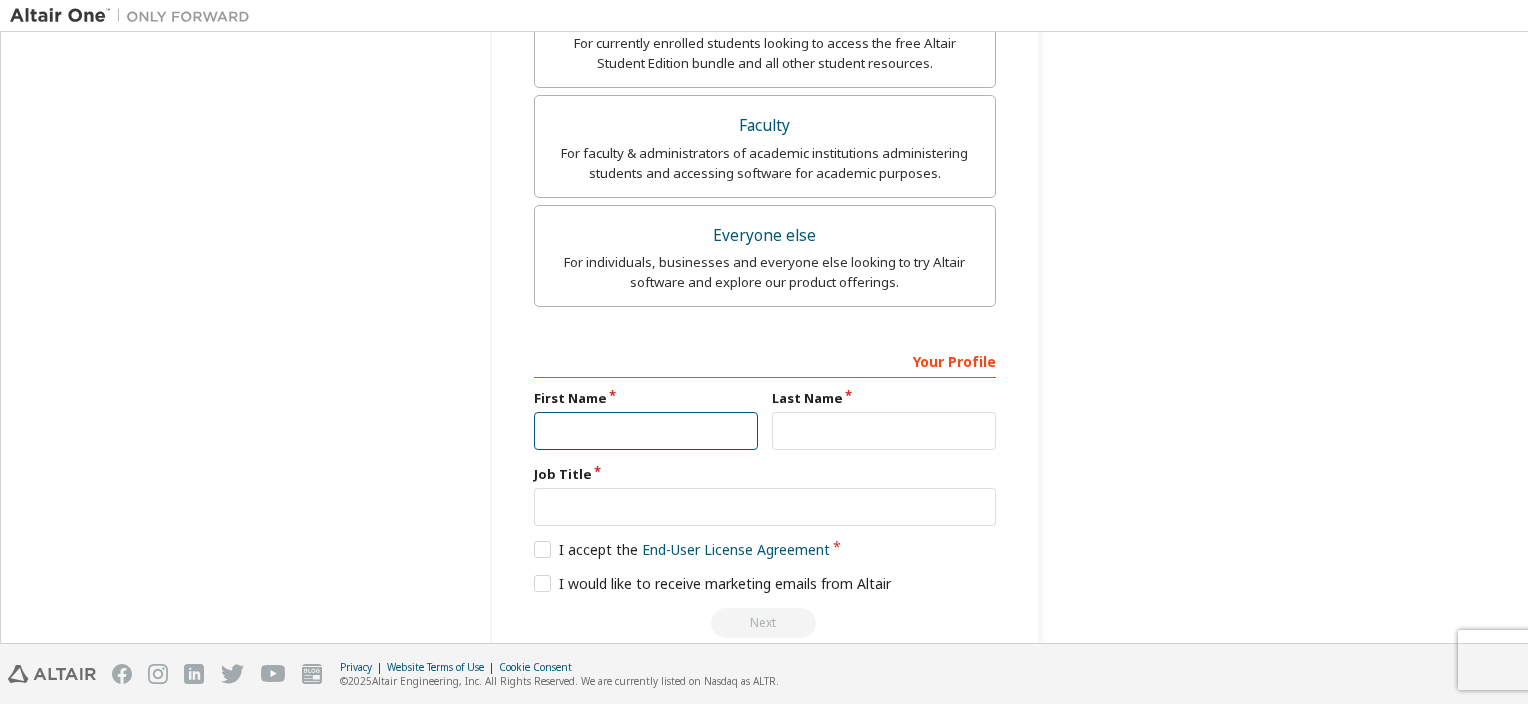 scroll, scrollTop: 618, scrollLeft: 0, axis: vertical 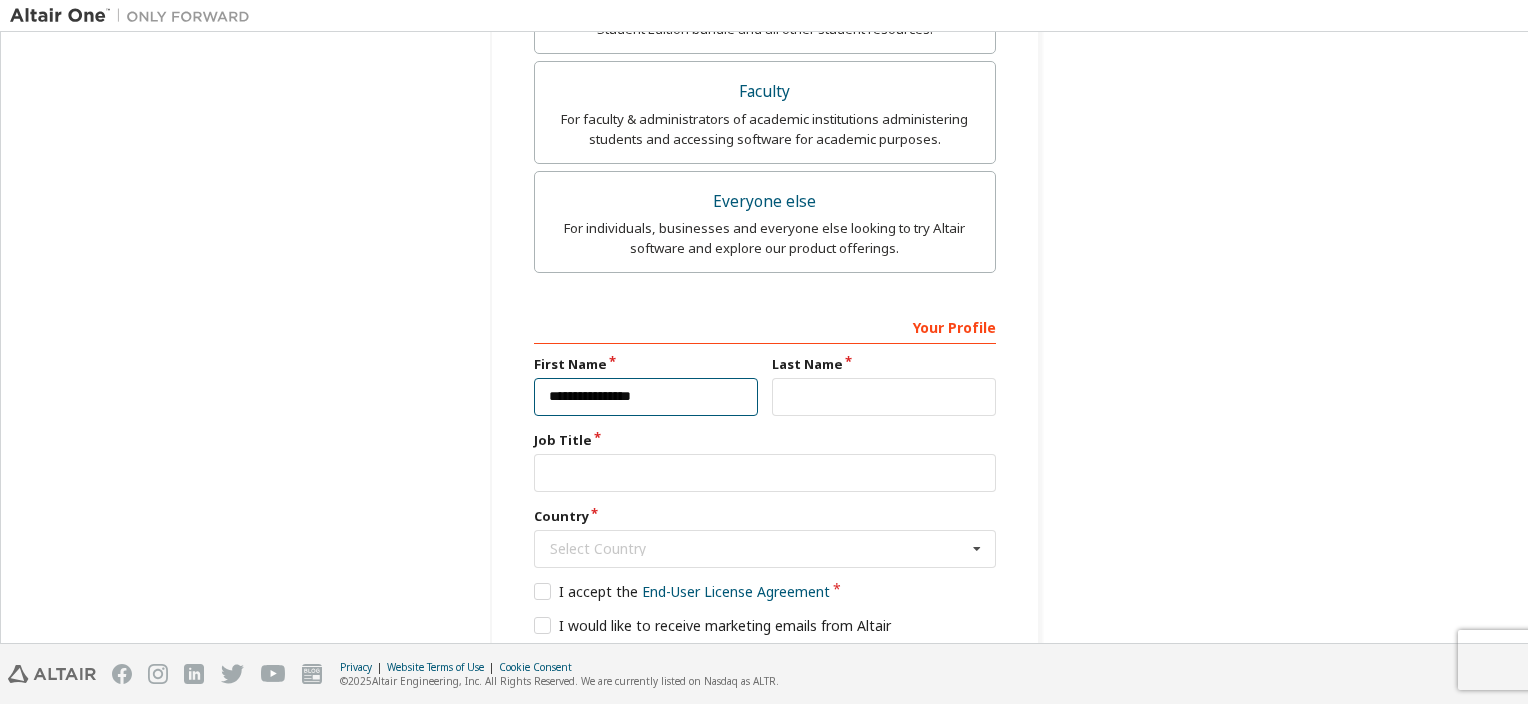 type on "**********" 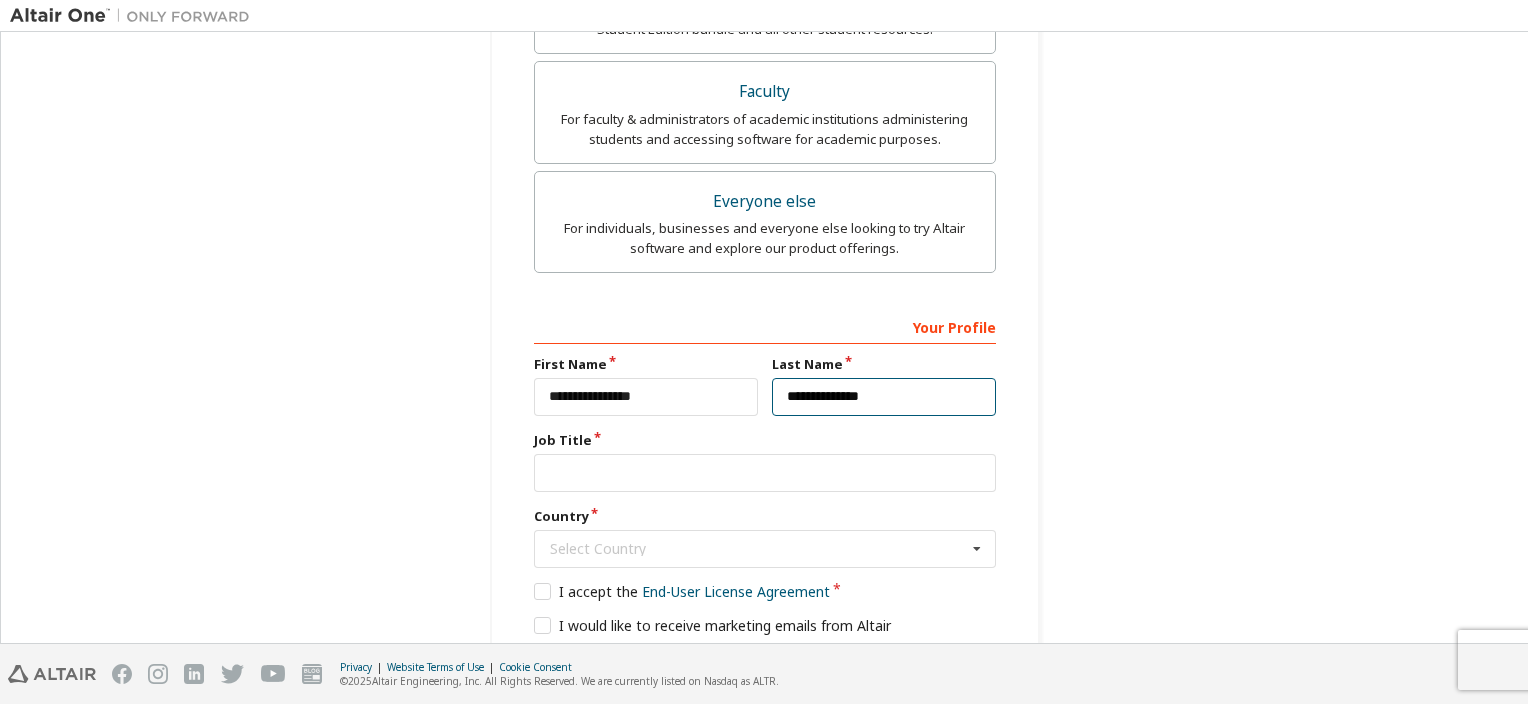 type on "**********" 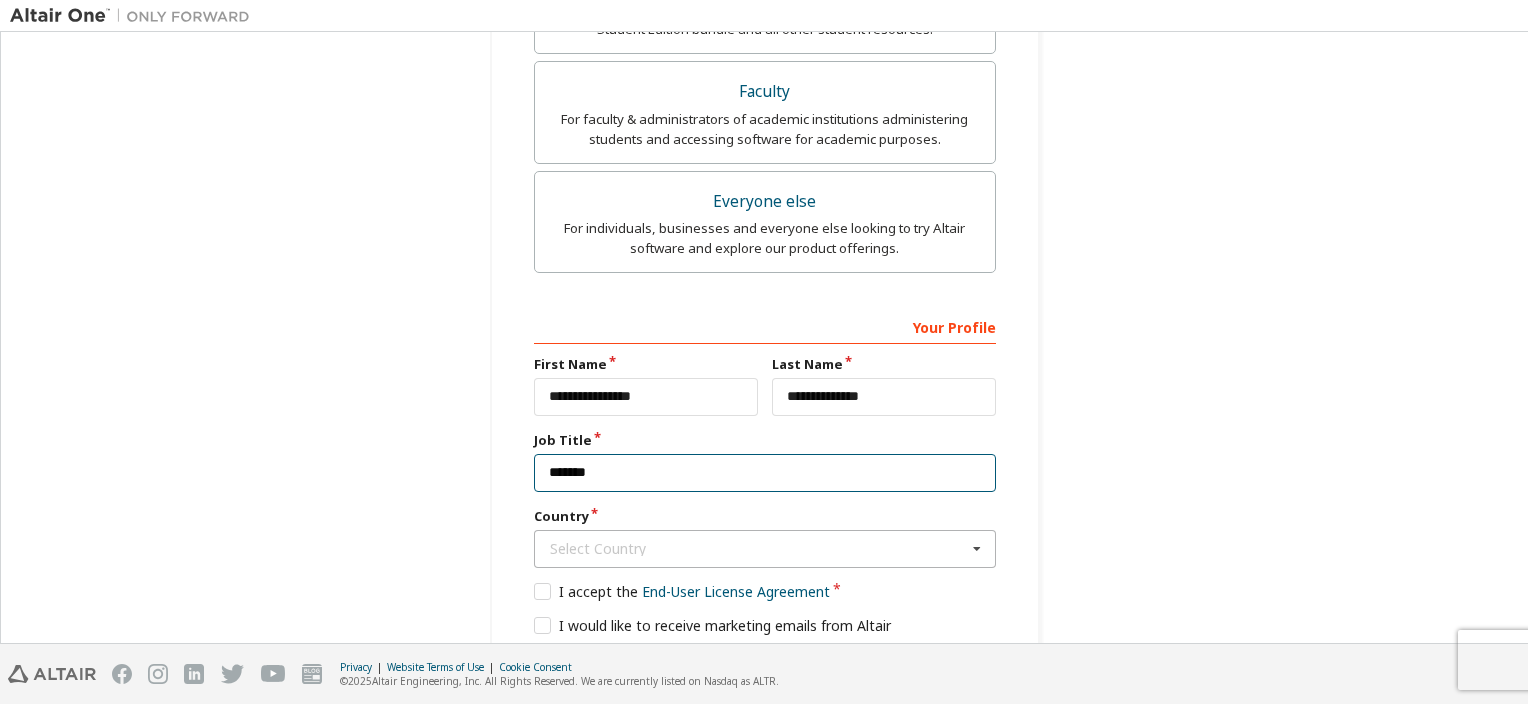 type on "*******" 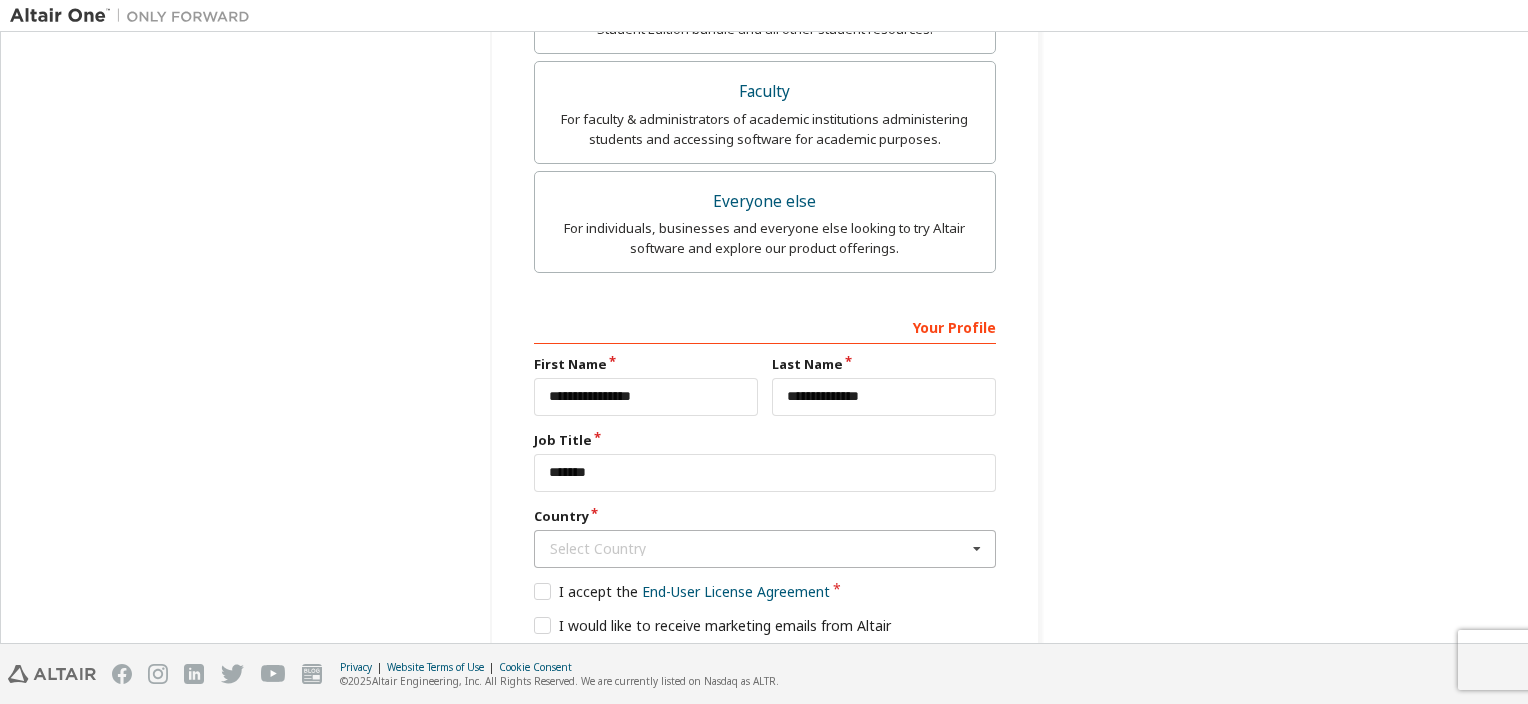 click at bounding box center (977, 549) 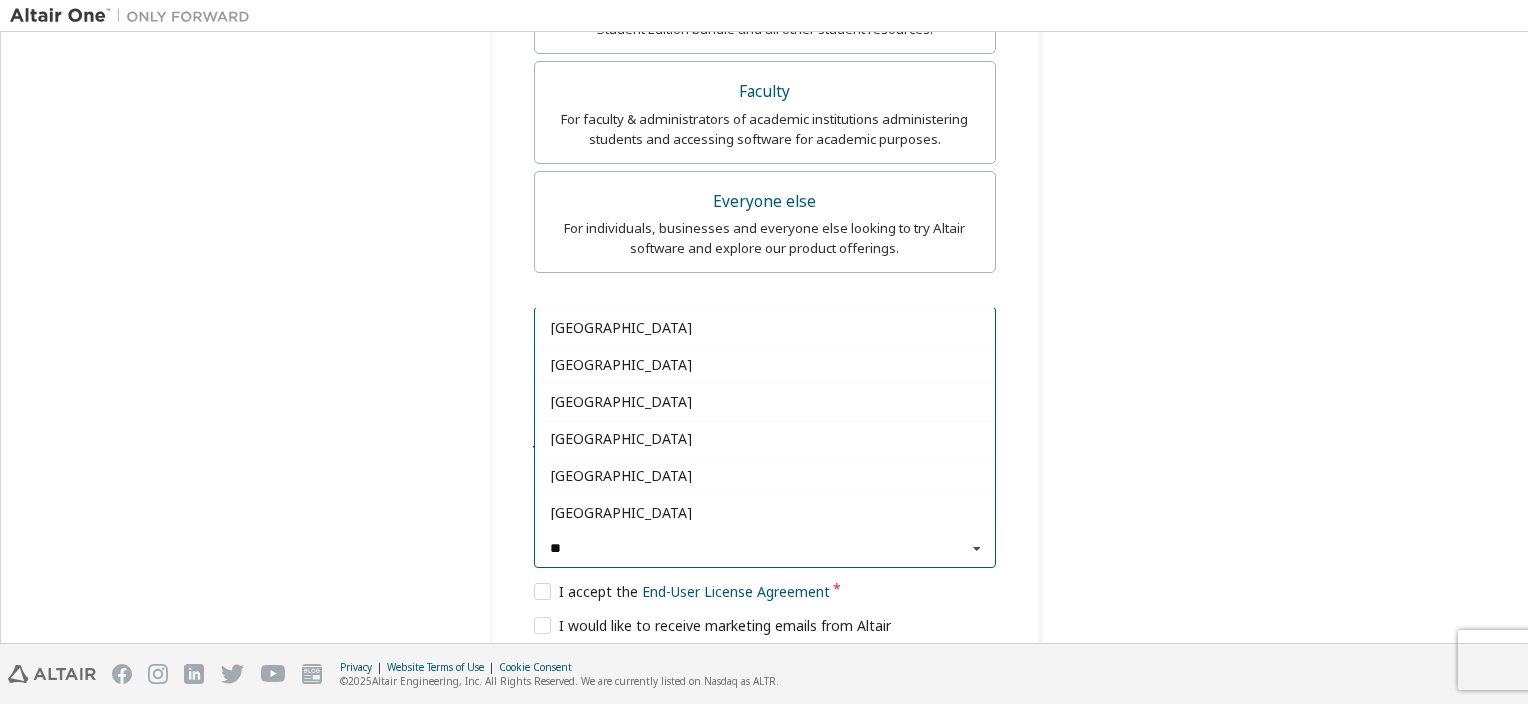 scroll, scrollTop: 75, scrollLeft: 0, axis: vertical 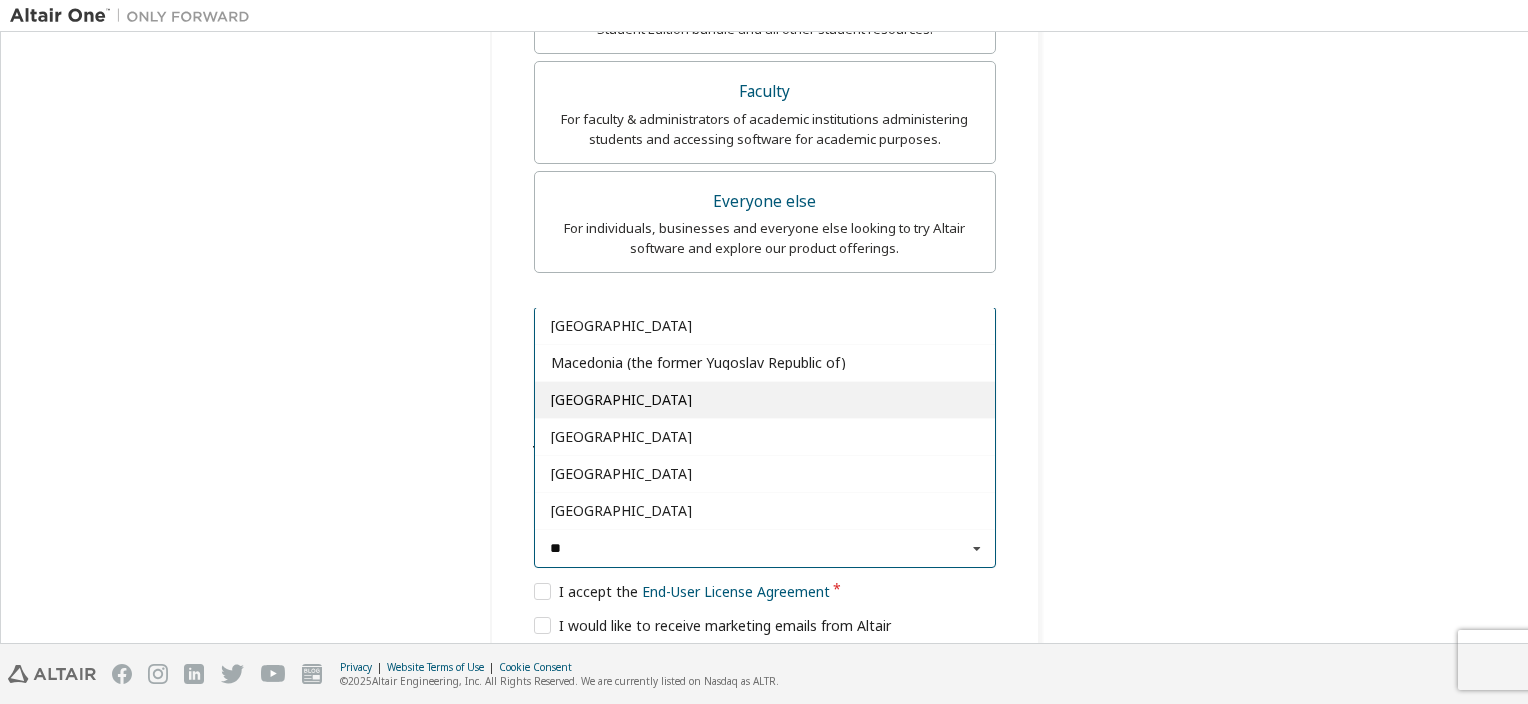 type on "**" 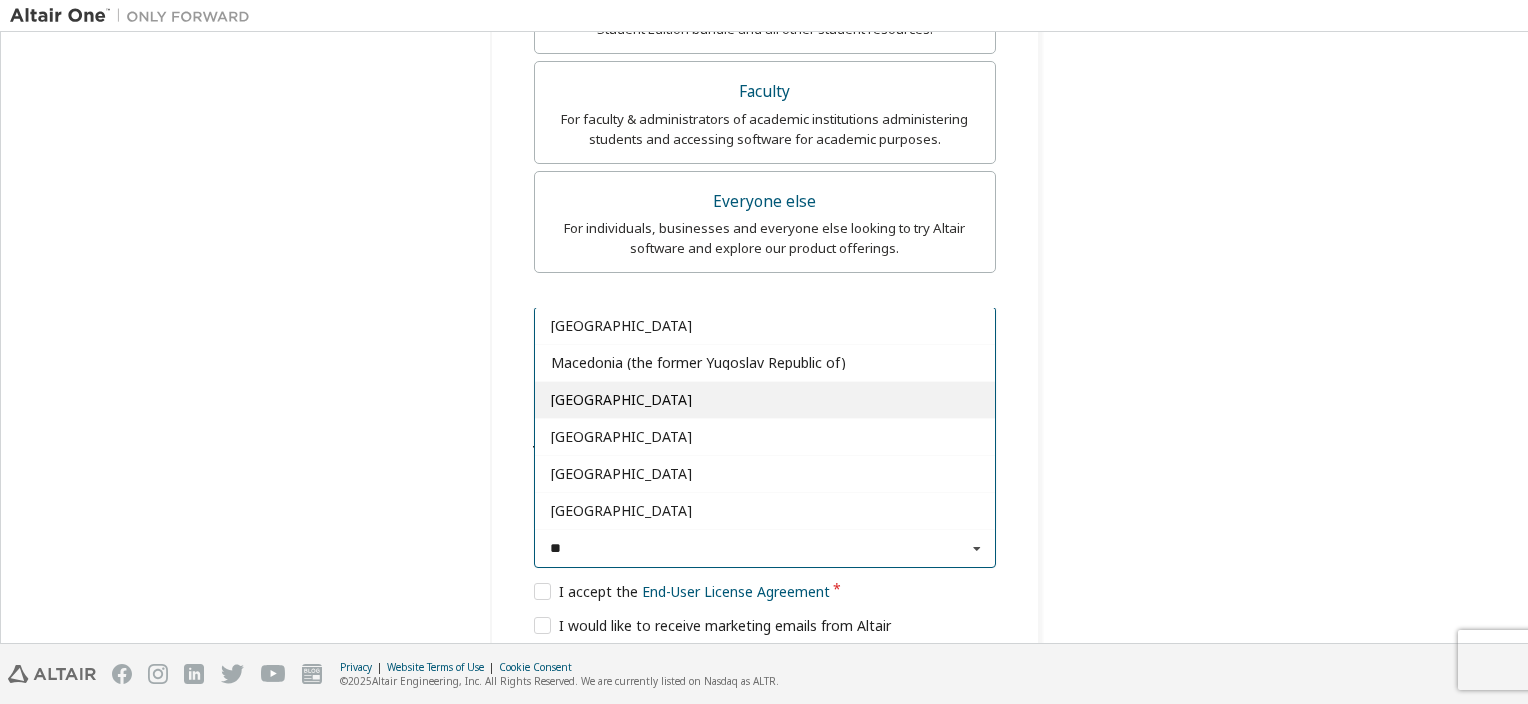 click on "[GEOGRAPHIC_DATA]" at bounding box center [765, 400] 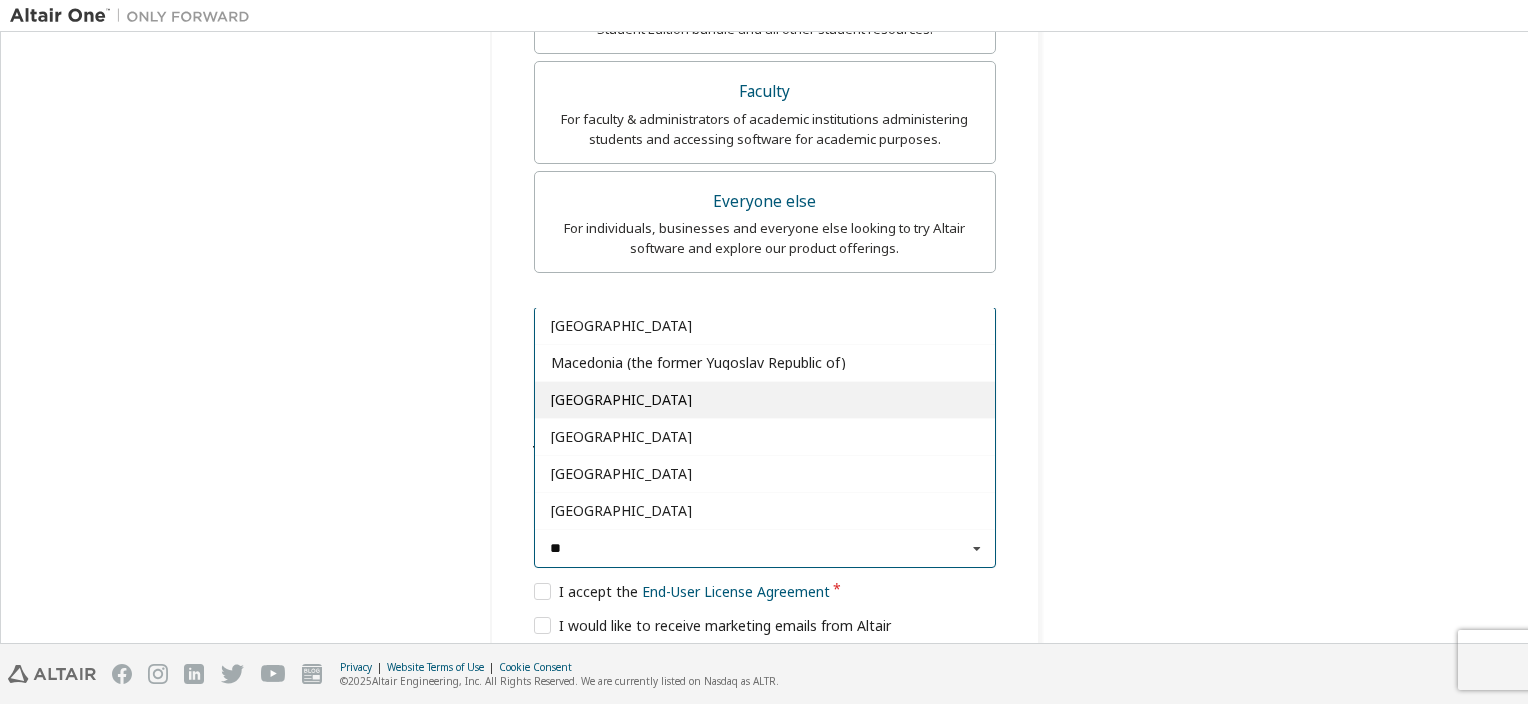 type on "***" 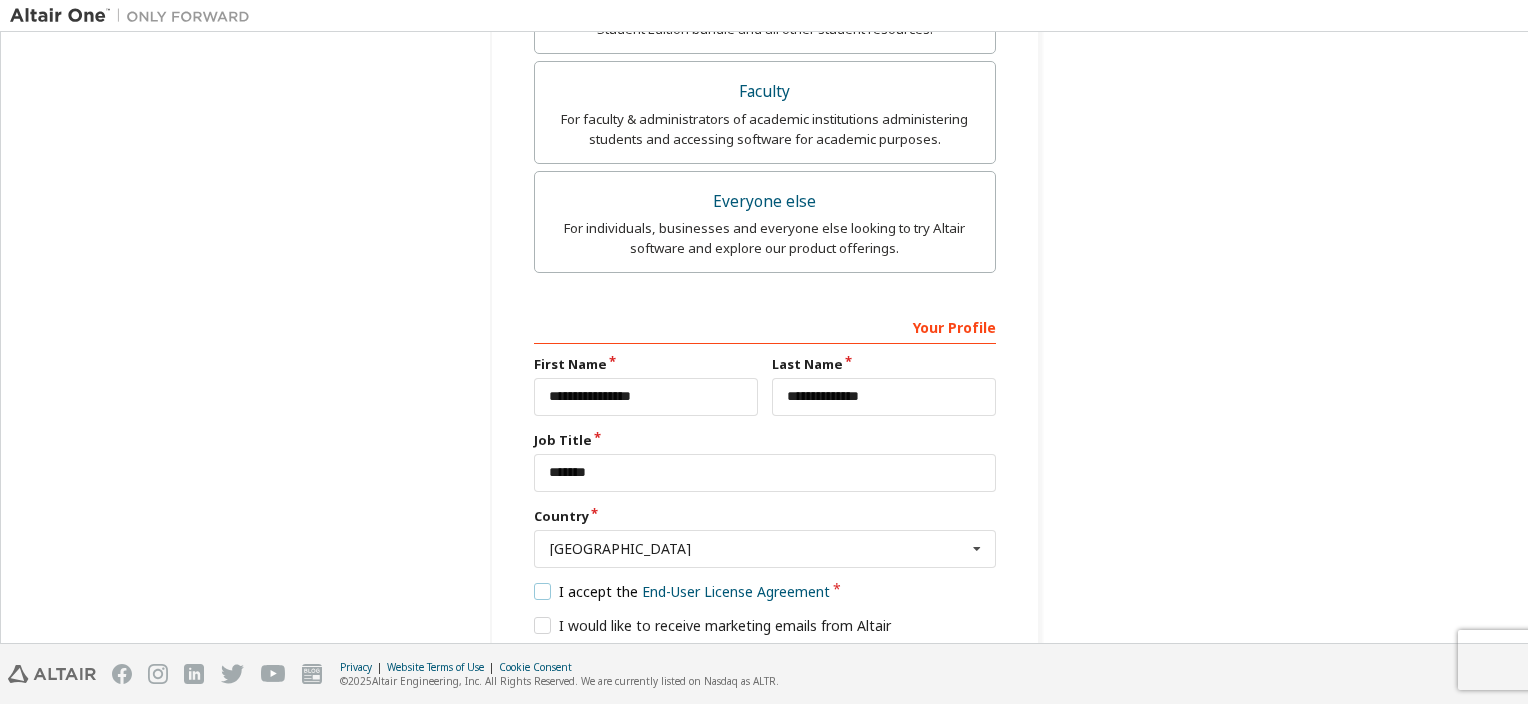 click on "I accept the    End-User License Agreement" at bounding box center [682, 591] 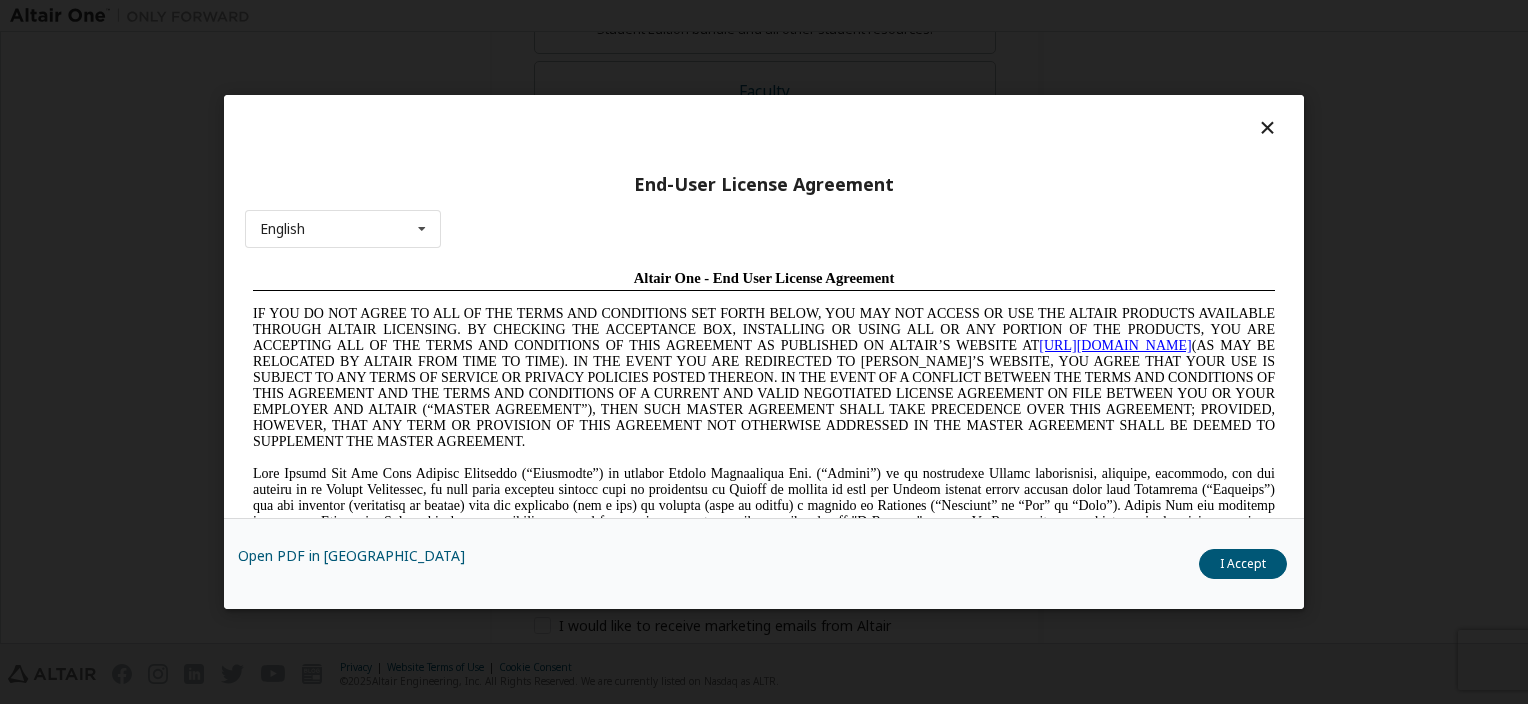 scroll, scrollTop: 0, scrollLeft: 0, axis: both 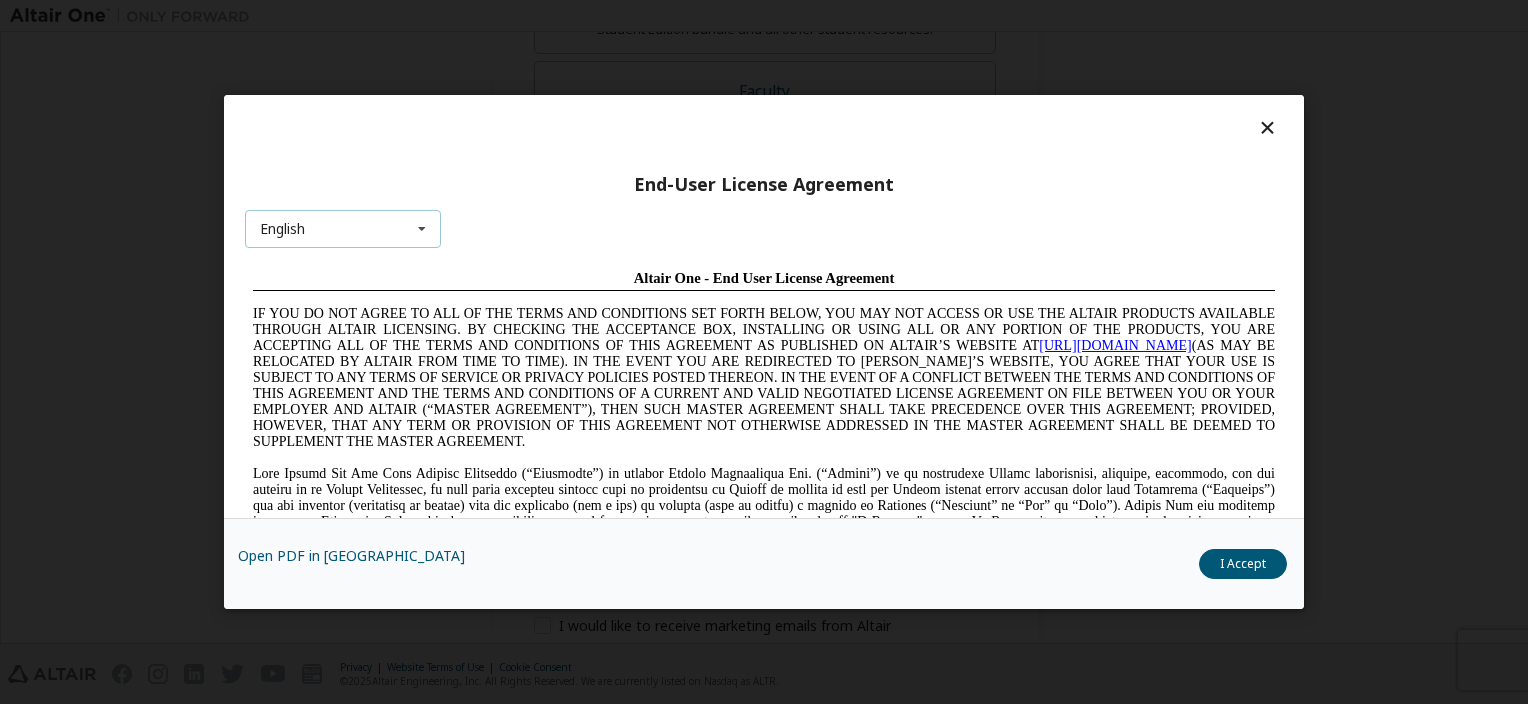 click at bounding box center (422, 229) 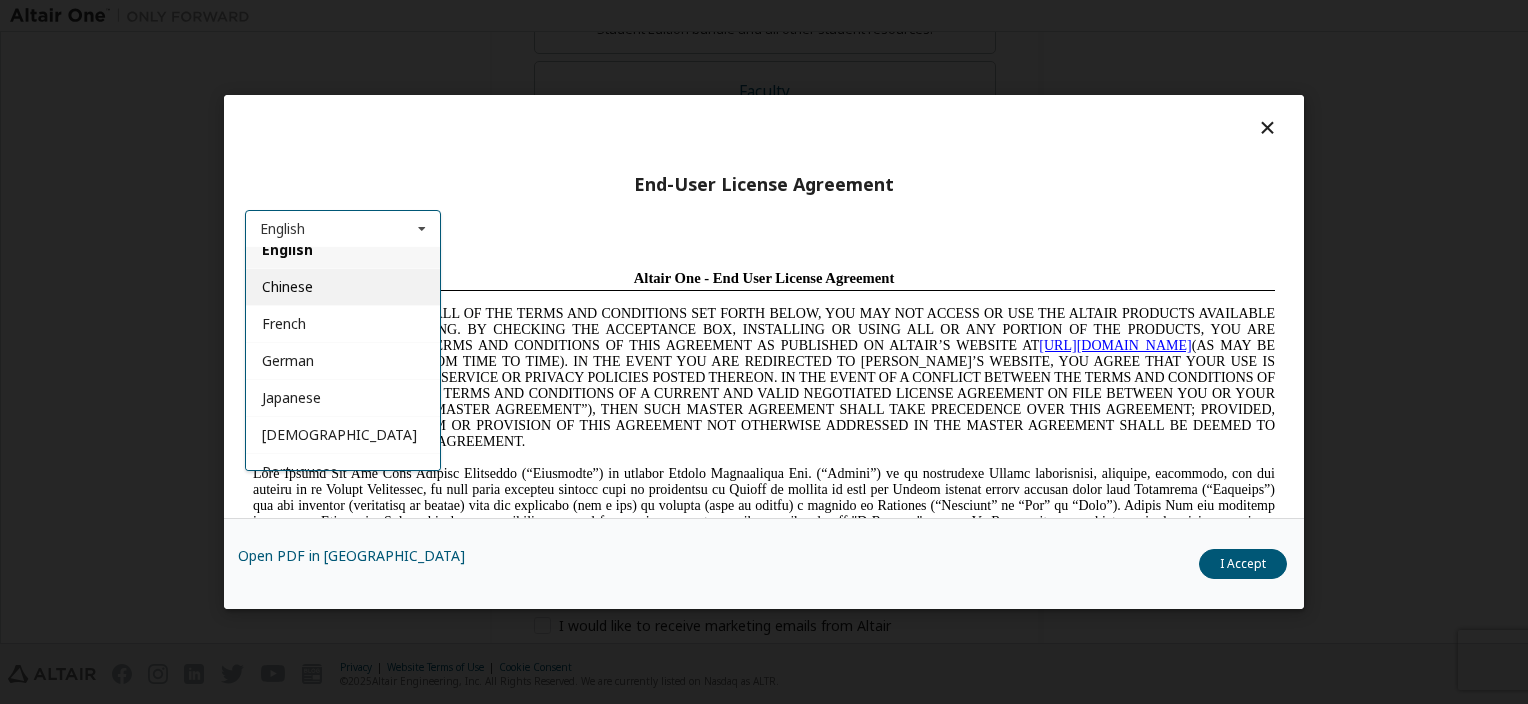 scroll, scrollTop: 0, scrollLeft: 0, axis: both 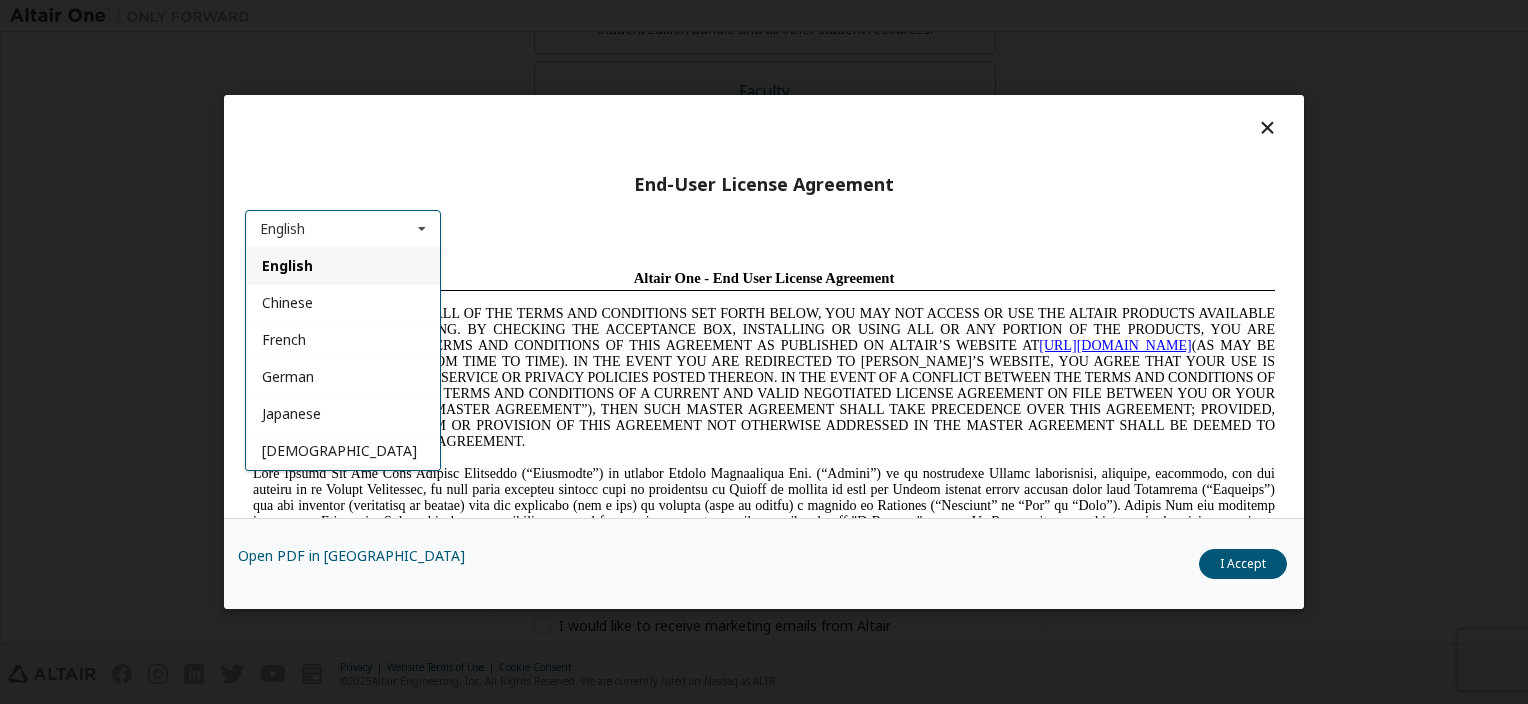 click on "English" at bounding box center (343, 265) 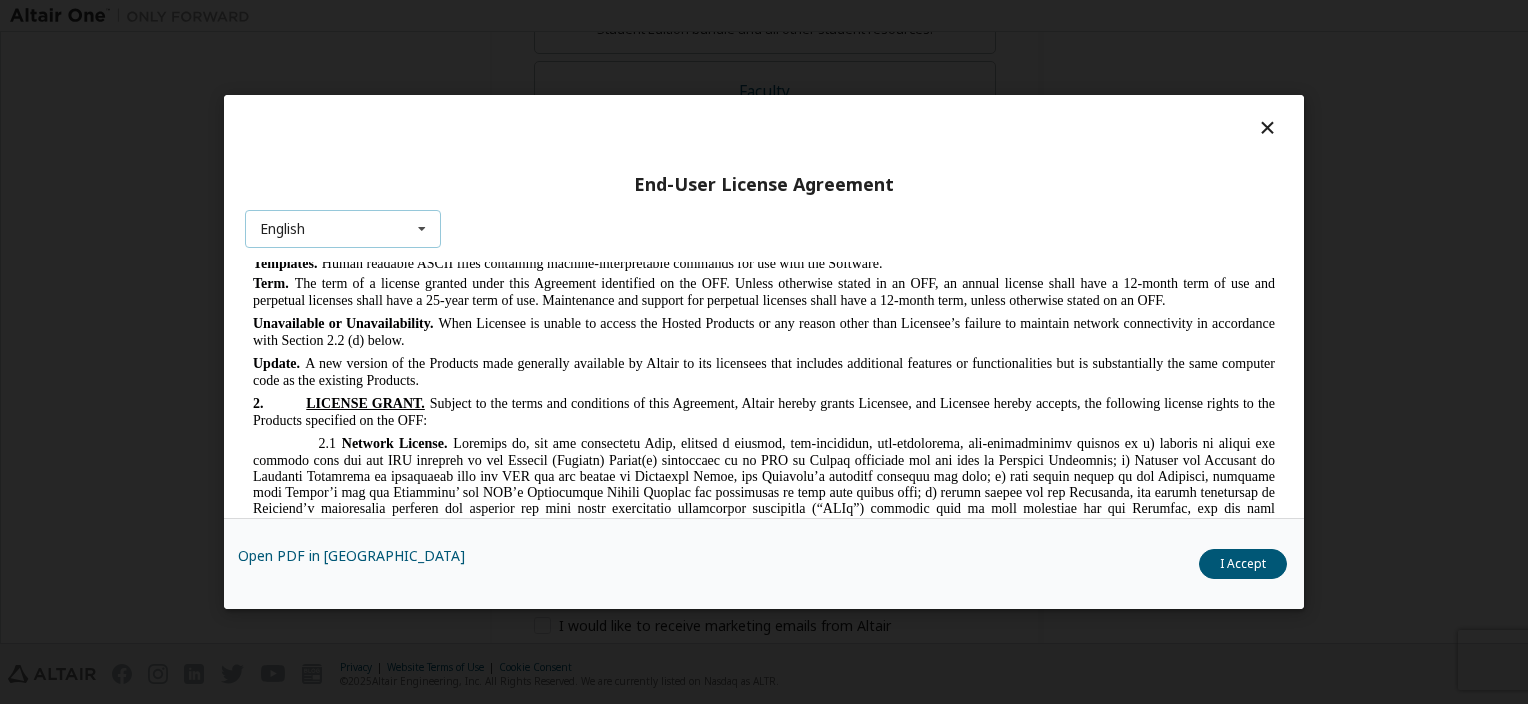 scroll, scrollTop: 1700, scrollLeft: 0, axis: vertical 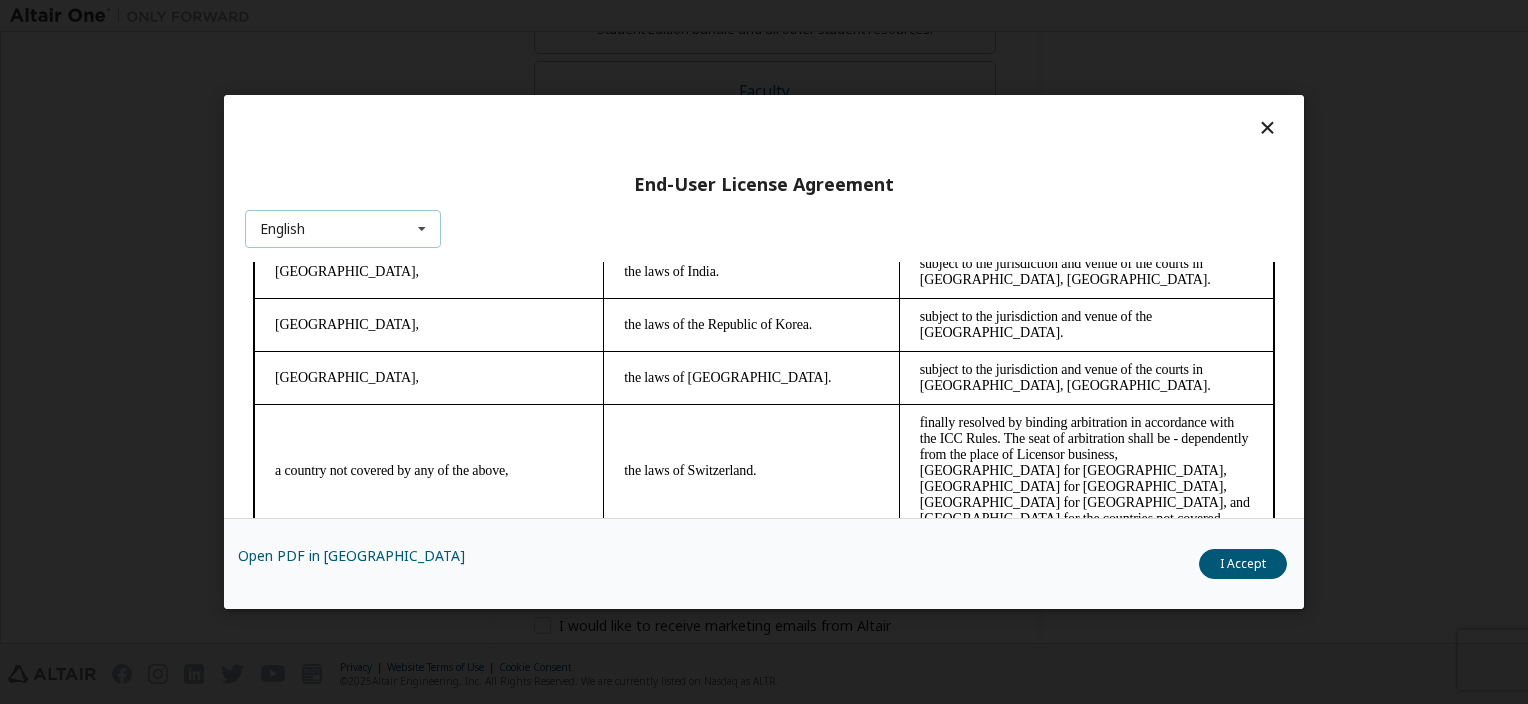 drag, startPoint x: 1267, startPoint y: 362, endPoint x: 1453, endPoint y: 781, distance: 458.42883 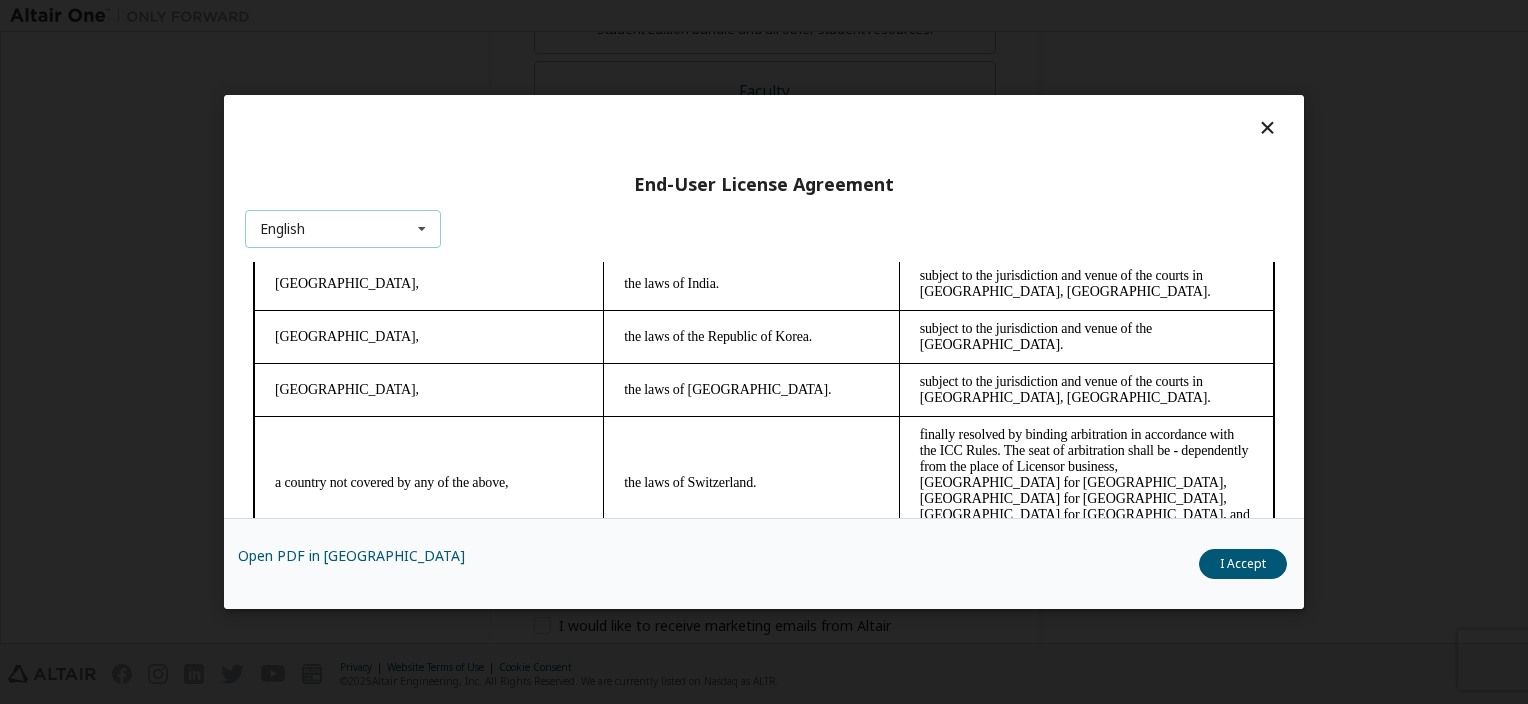 scroll, scrollTop: 5626, scrollLeft: 0, axis: vertical 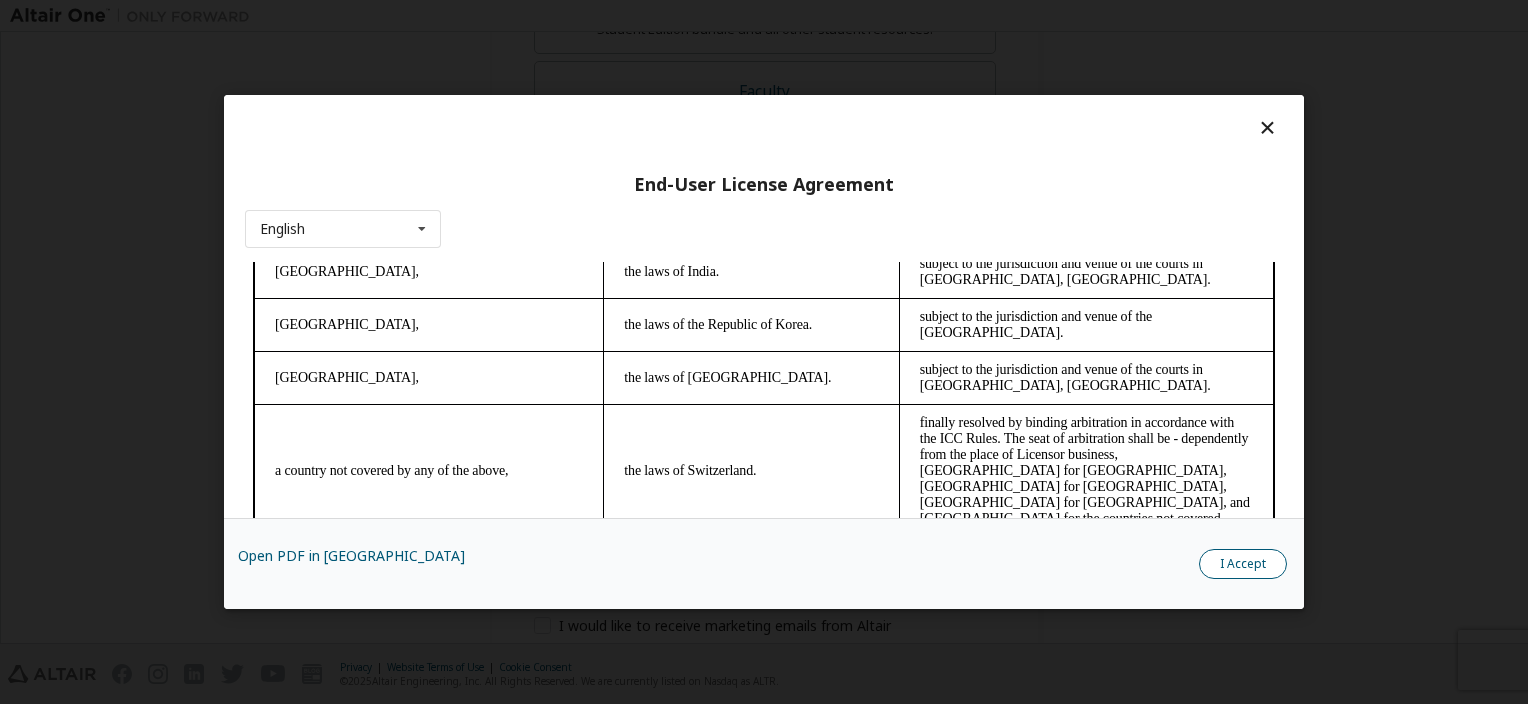 click on "I Accept" at bounding box center (1243, 564) 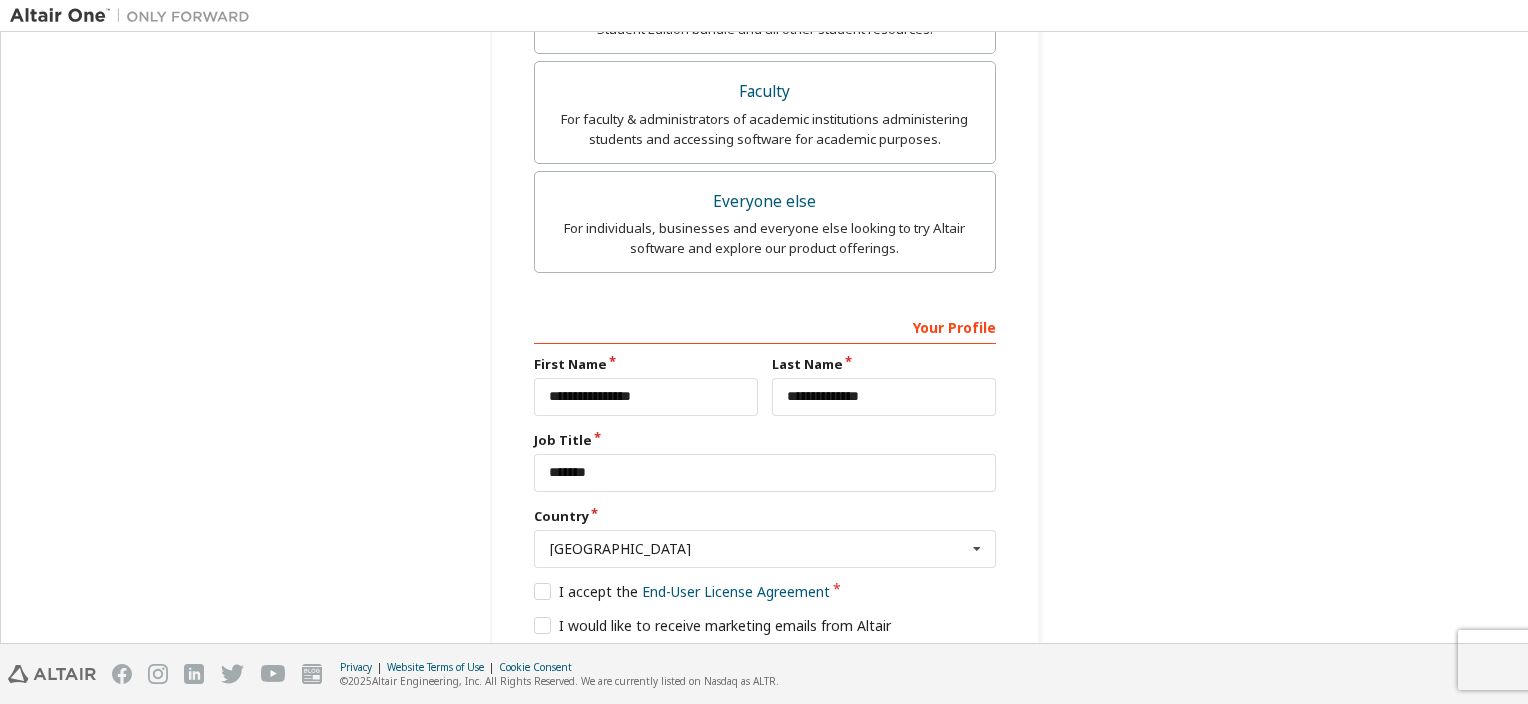 scroll, scrollTop: 694, scrollLeft: 0, axis: vertical 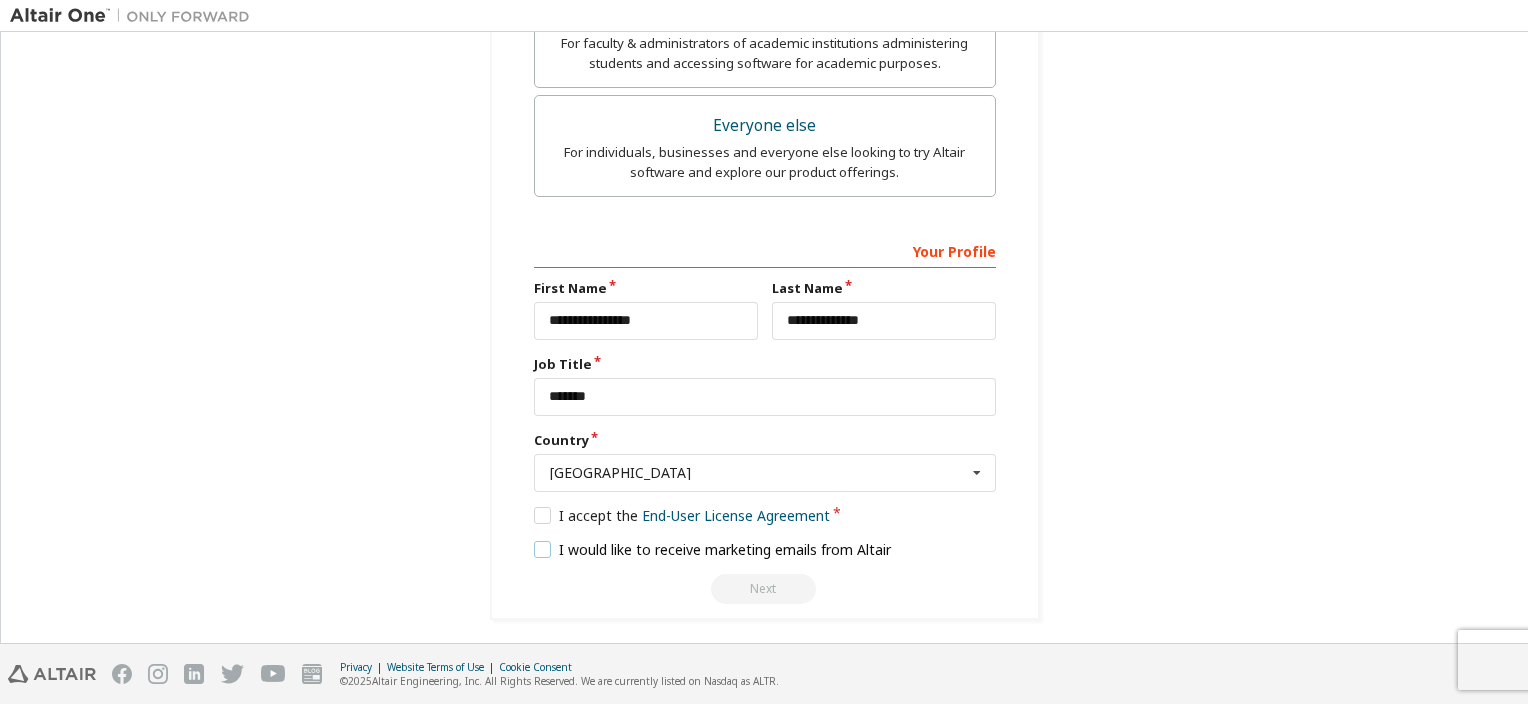 click on "I would like to receive marketing emails from Altair" at bounding box center [713, 549] 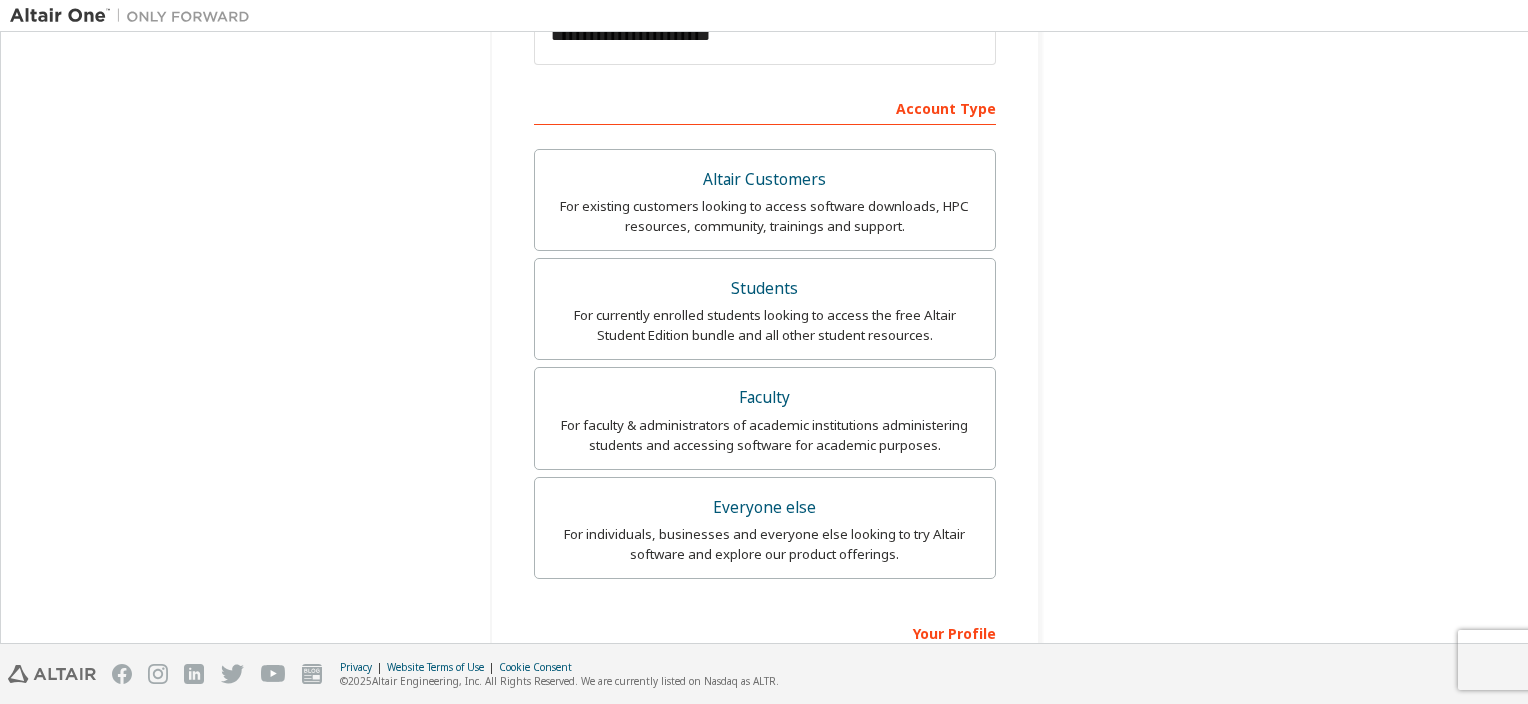 scroll, scrollTop: 294, scrollLeft: 0, axis: vertical 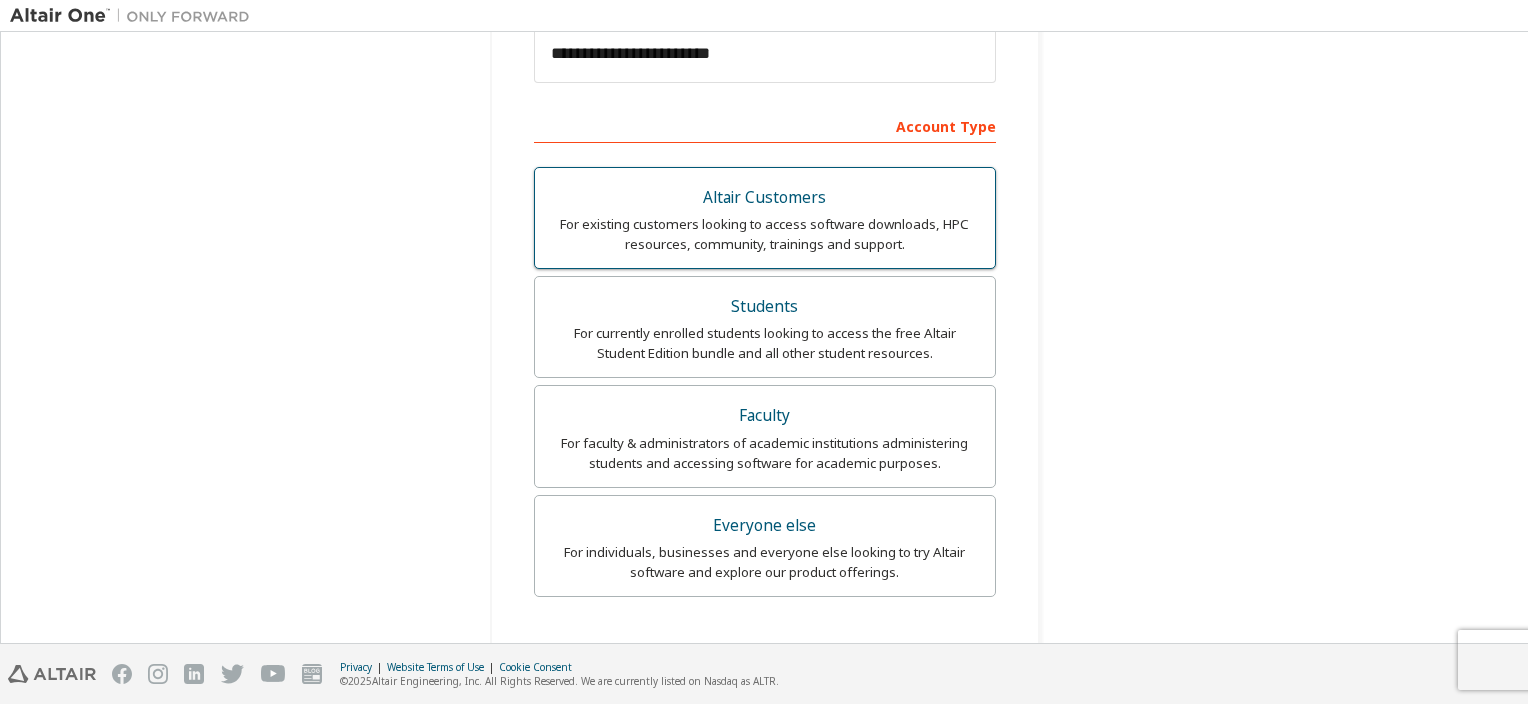 click on "For existing customers looking to access software downloads, HPC resources, community, trainings and support." at bounding box center (765, 234) 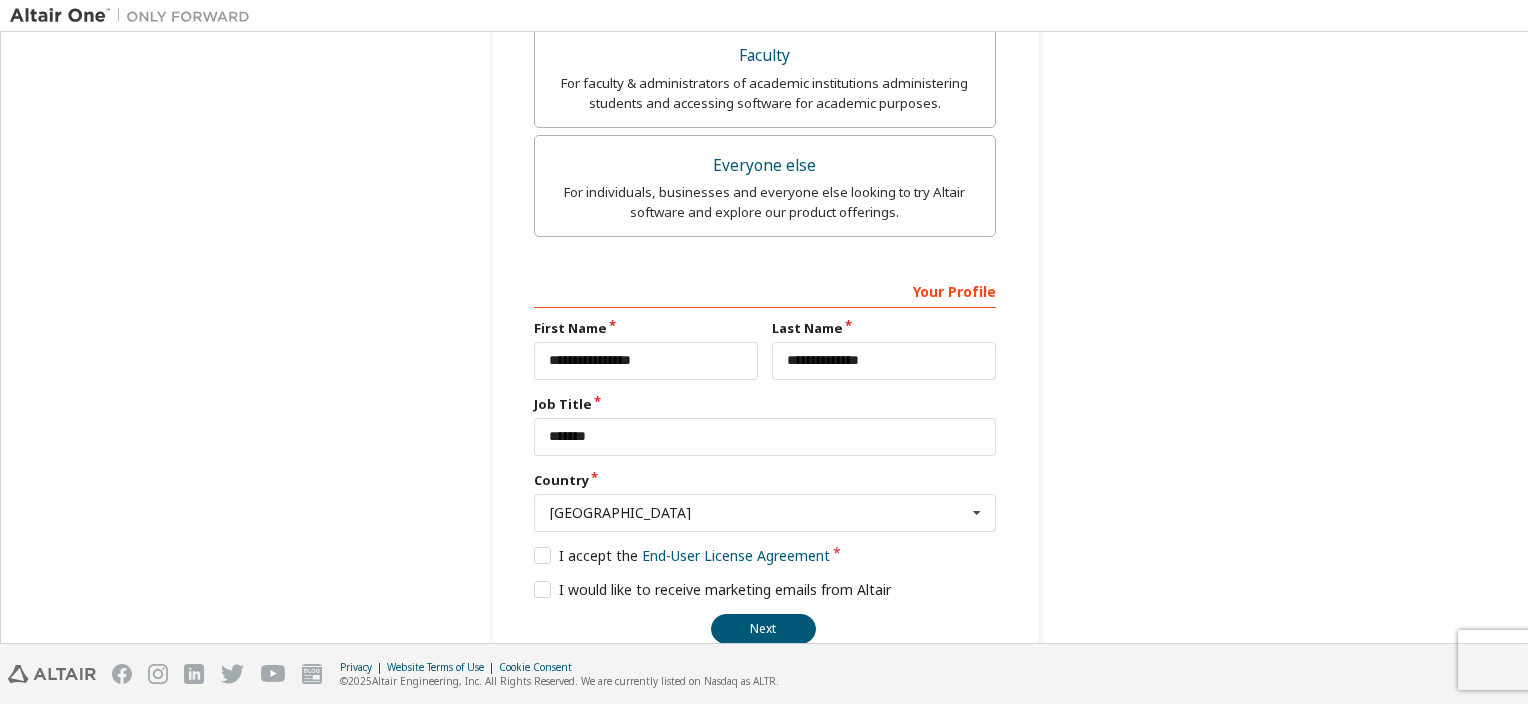 scroll, scrollTop: 694, scrollLeft: 0, axis: vertical 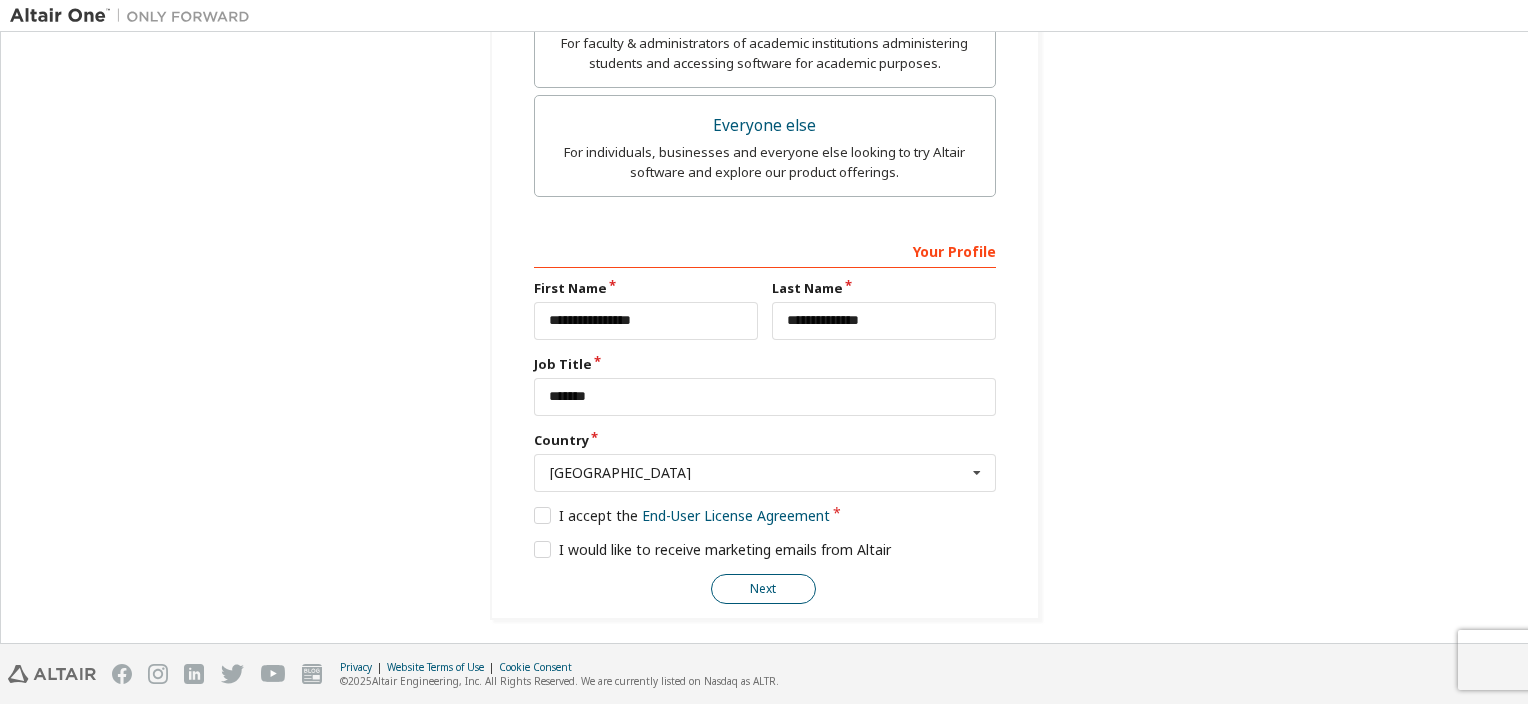 click on "Next" at bounding box center [763, 589] 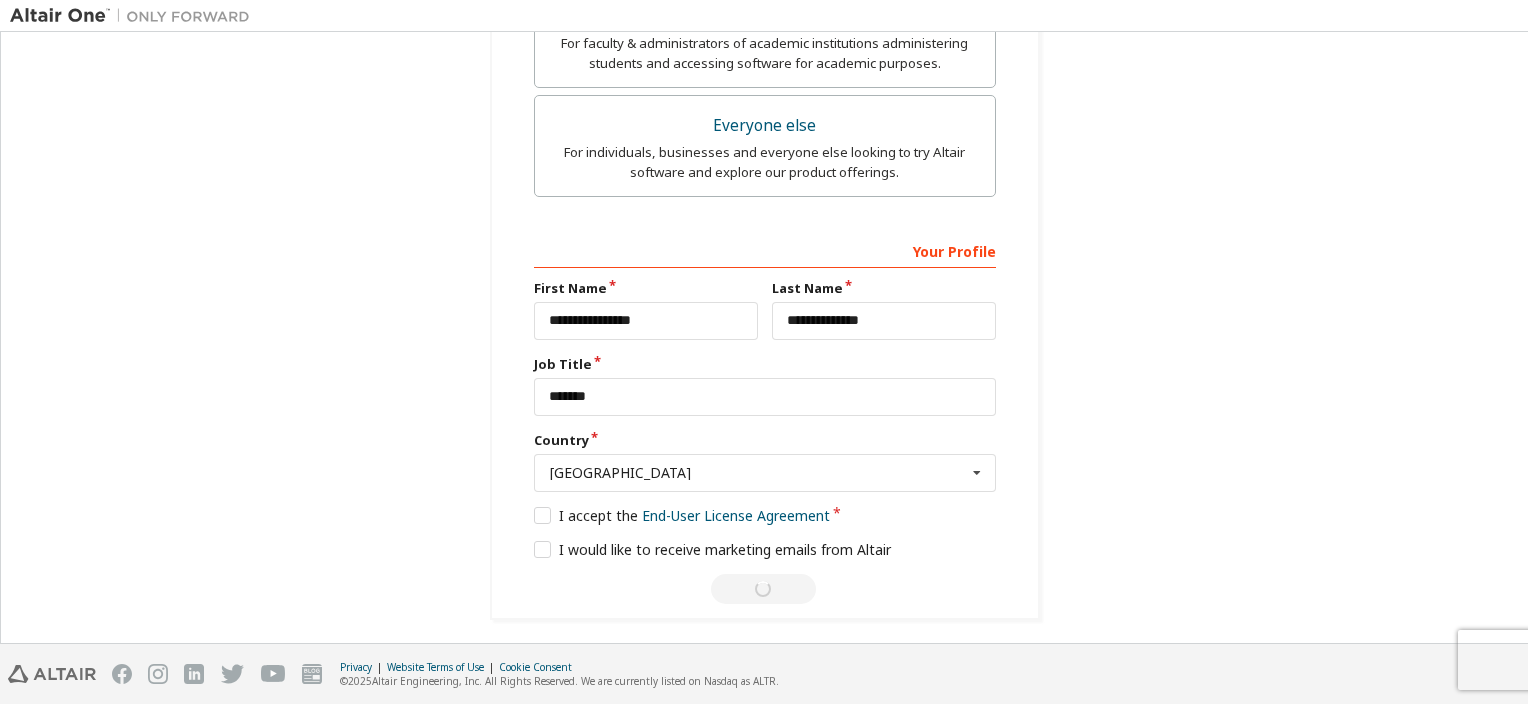scroll, scrollTop: 0, scrollLeft: 0, axis: both 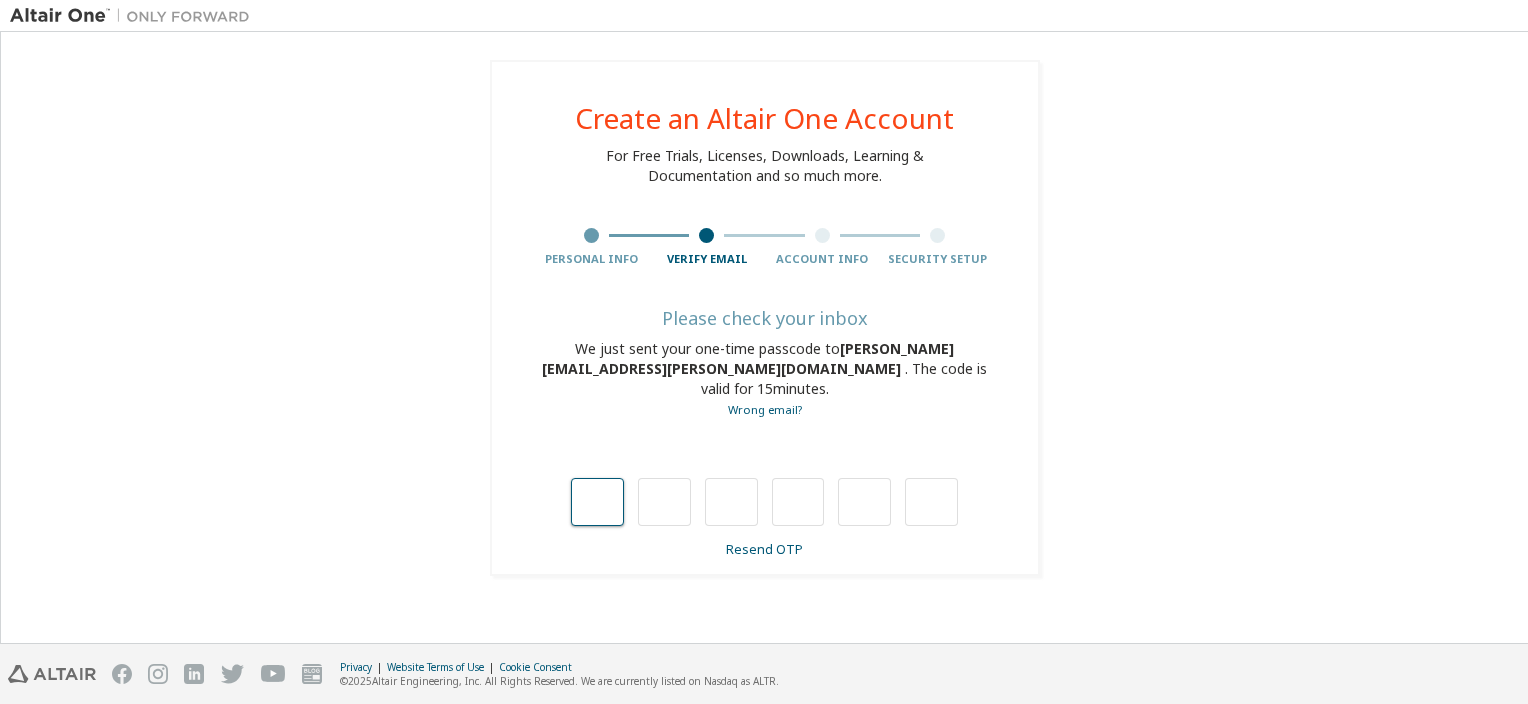 type on "*" 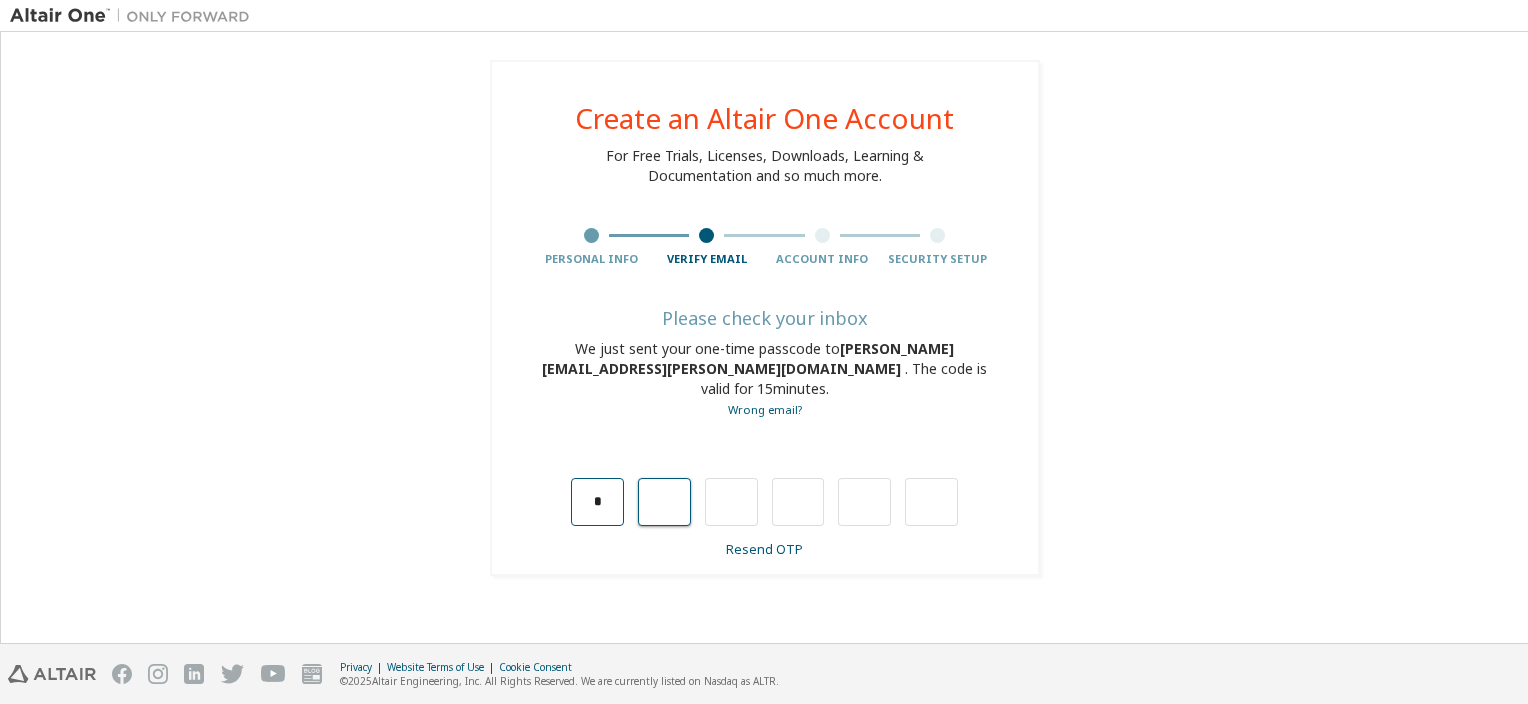 type on "*" 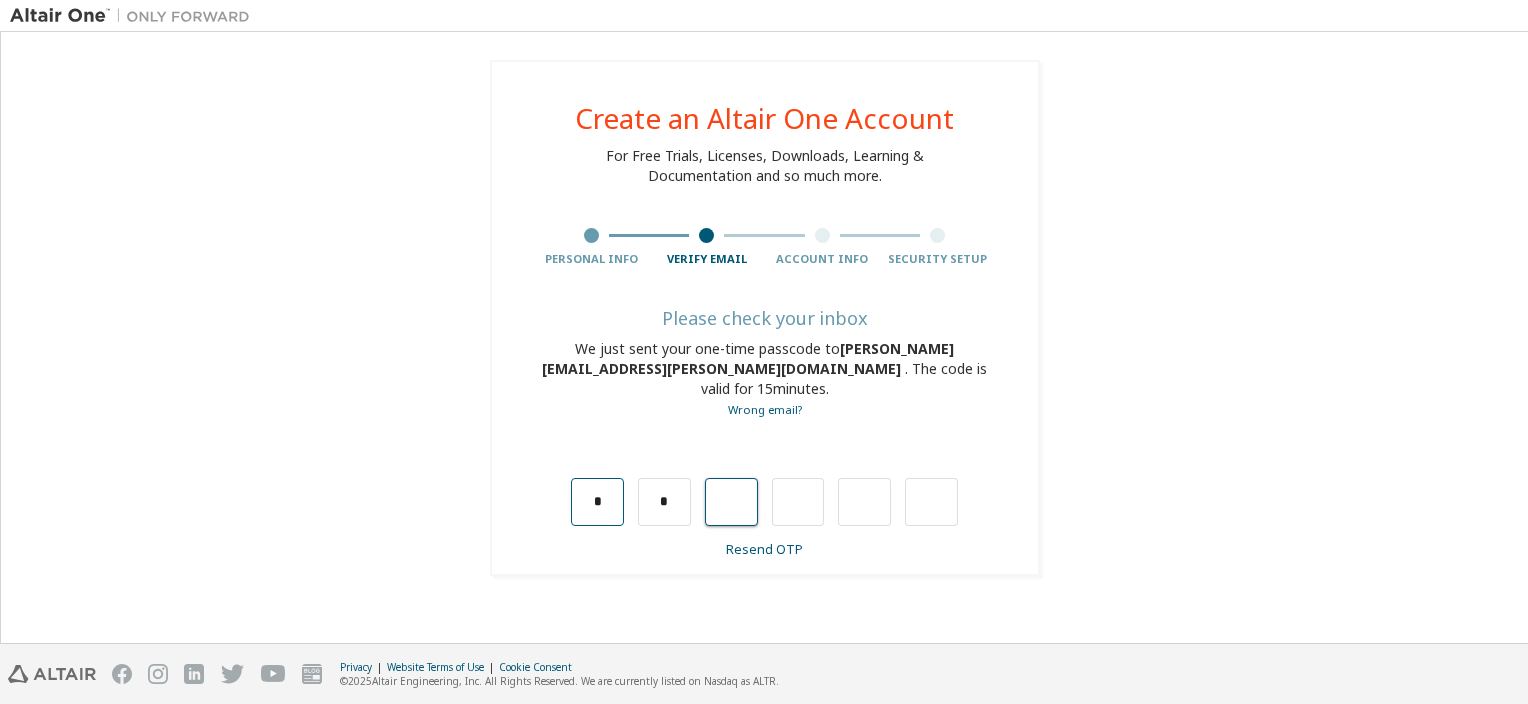 type on "*" 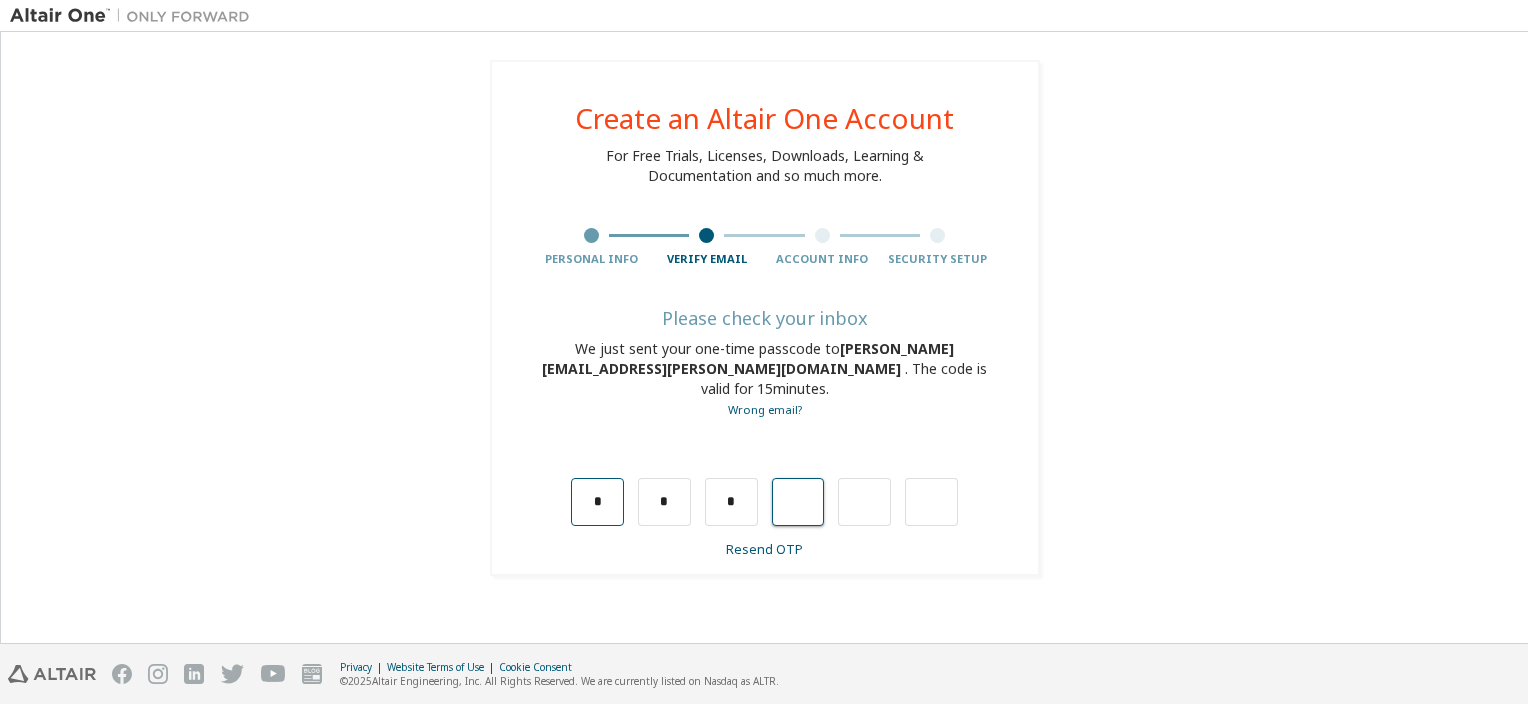 type on "*" 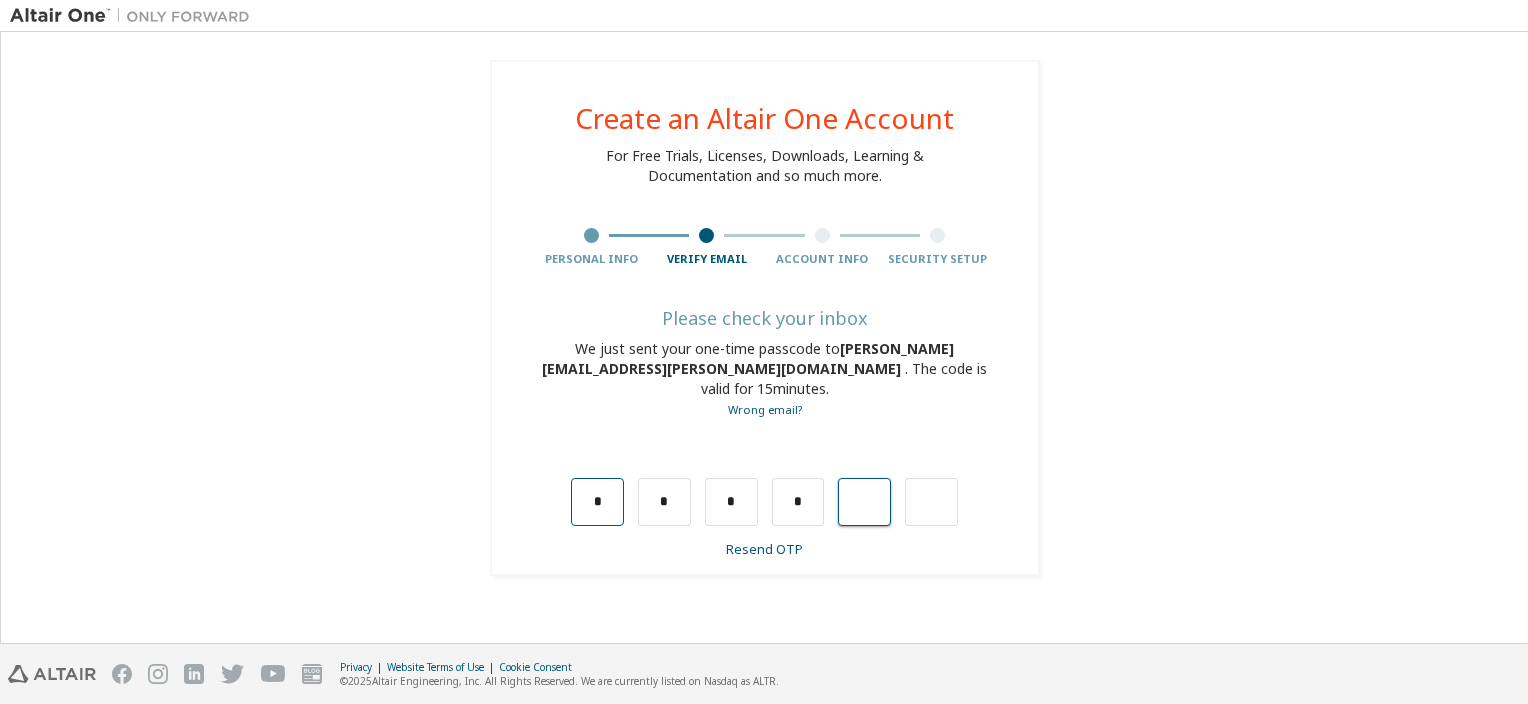 type on "*" 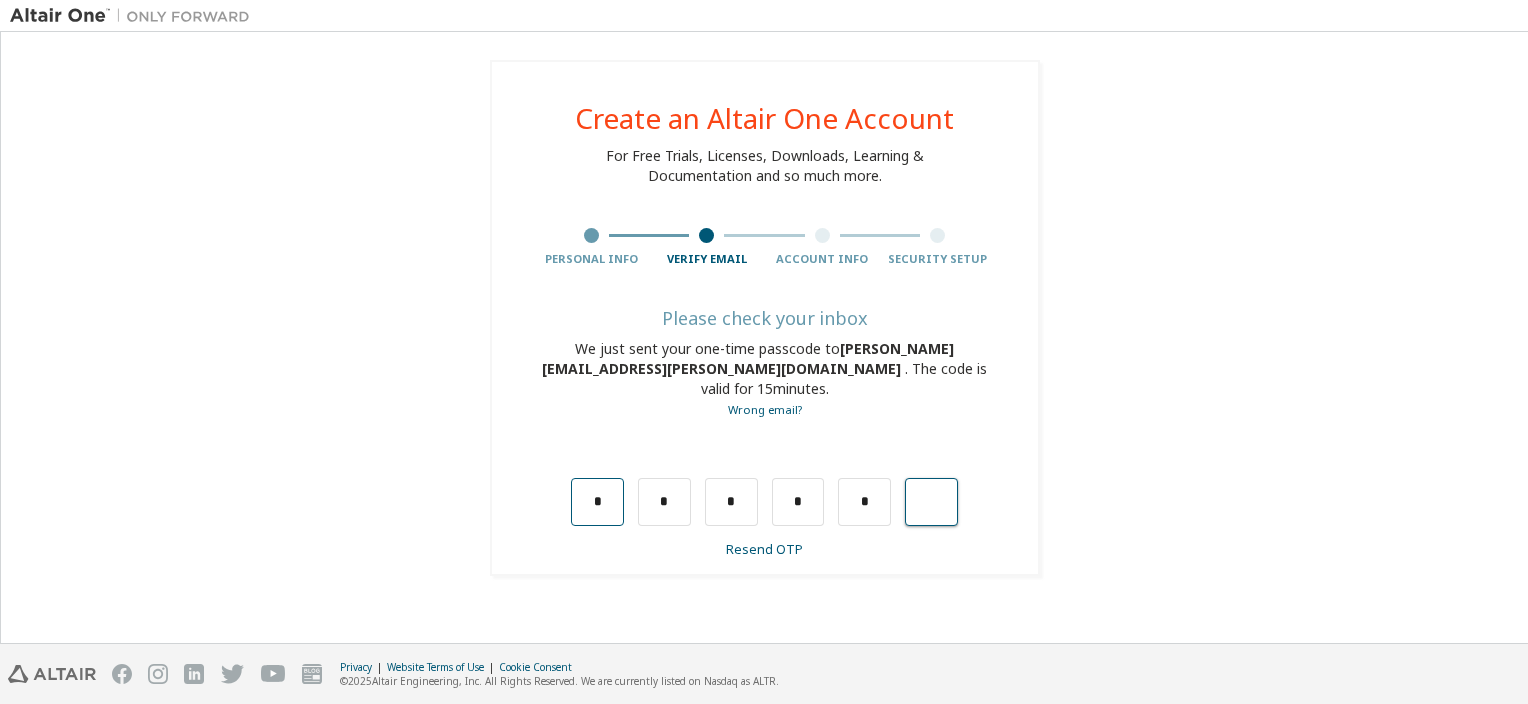 type on "*" 